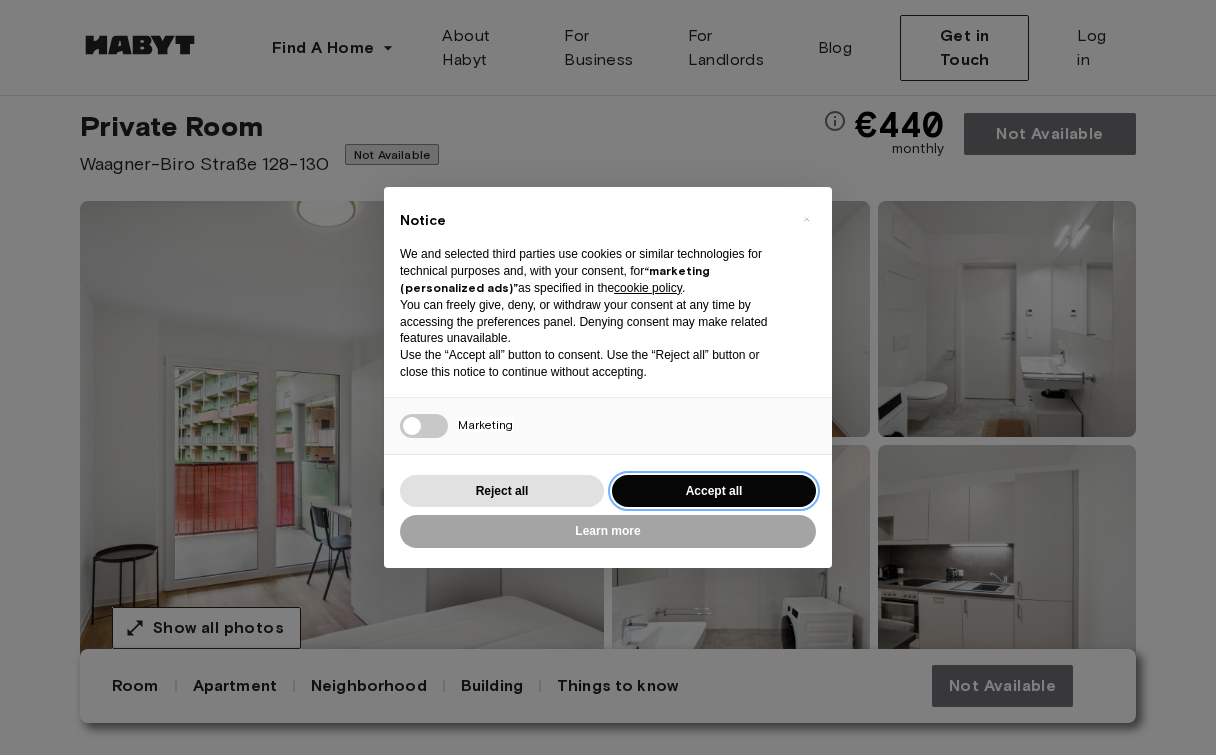 click on "Accept all" at bounding box center (714, 491) 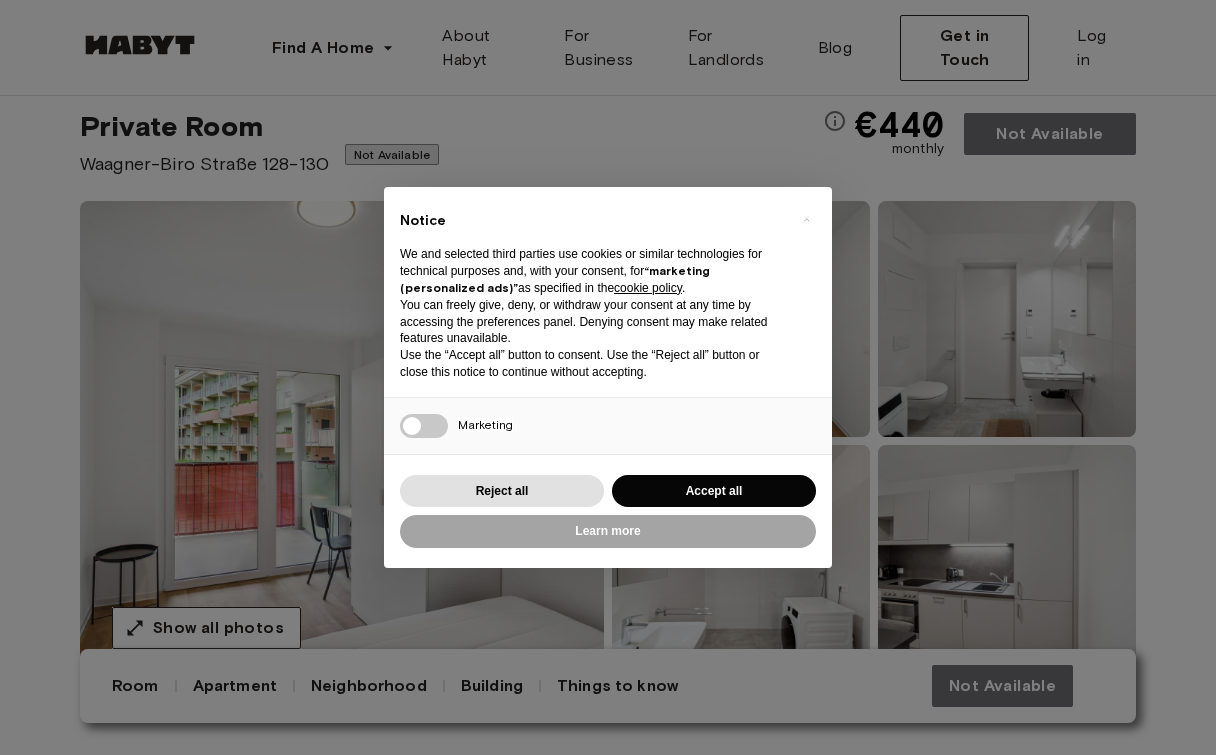 scroll, scrollTop: 61, scrollLeft: 0, axis: vertical 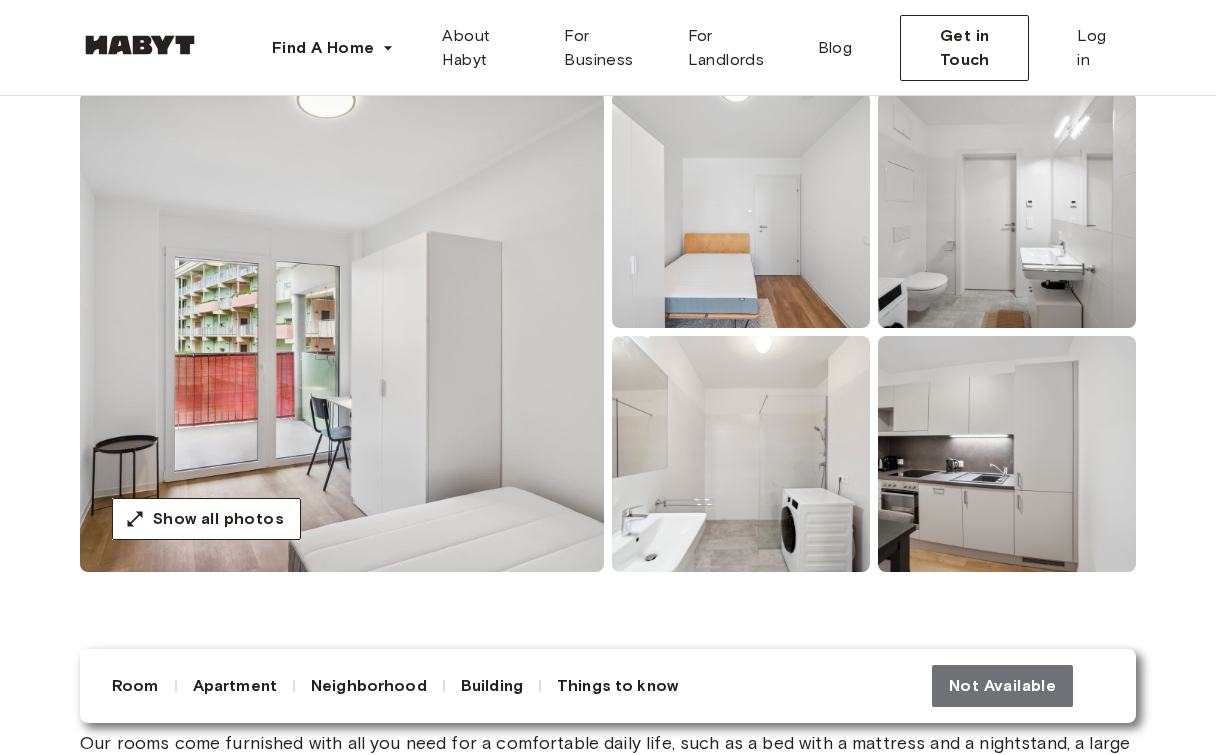 click at bounding box center (741, 210) 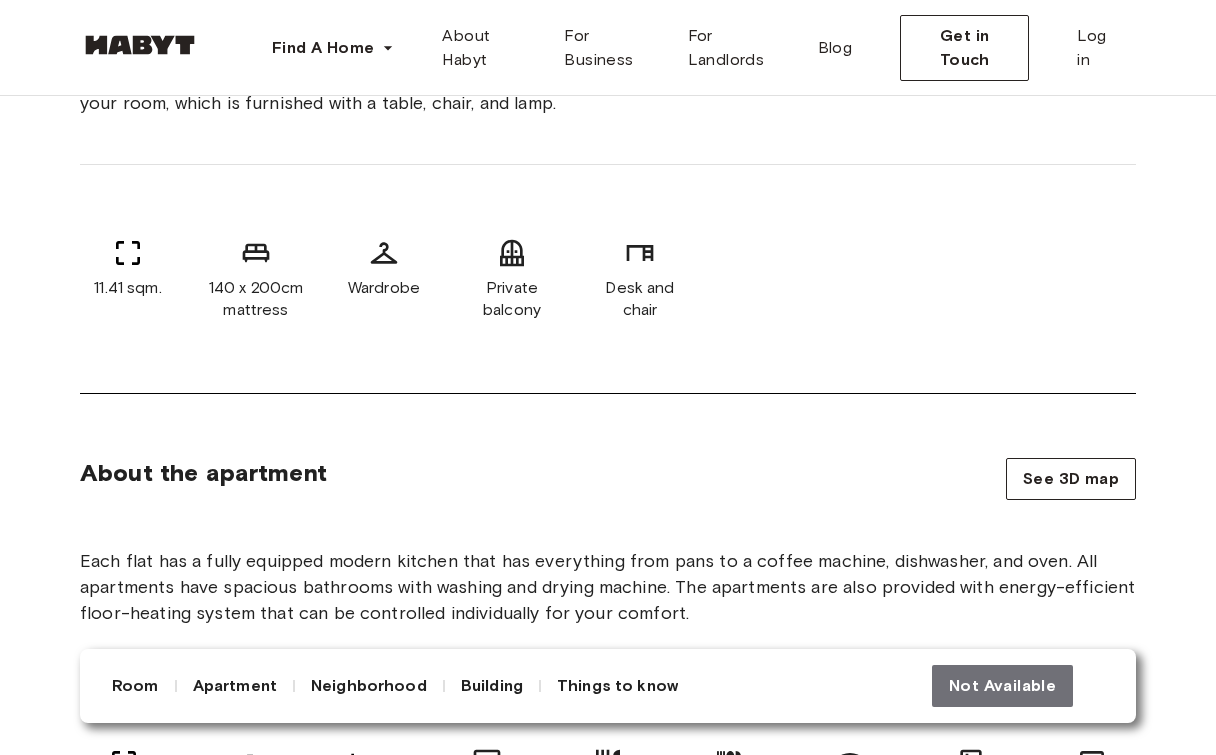 scroll, scrollTop: 0, scrollLeft: 0, axis: both 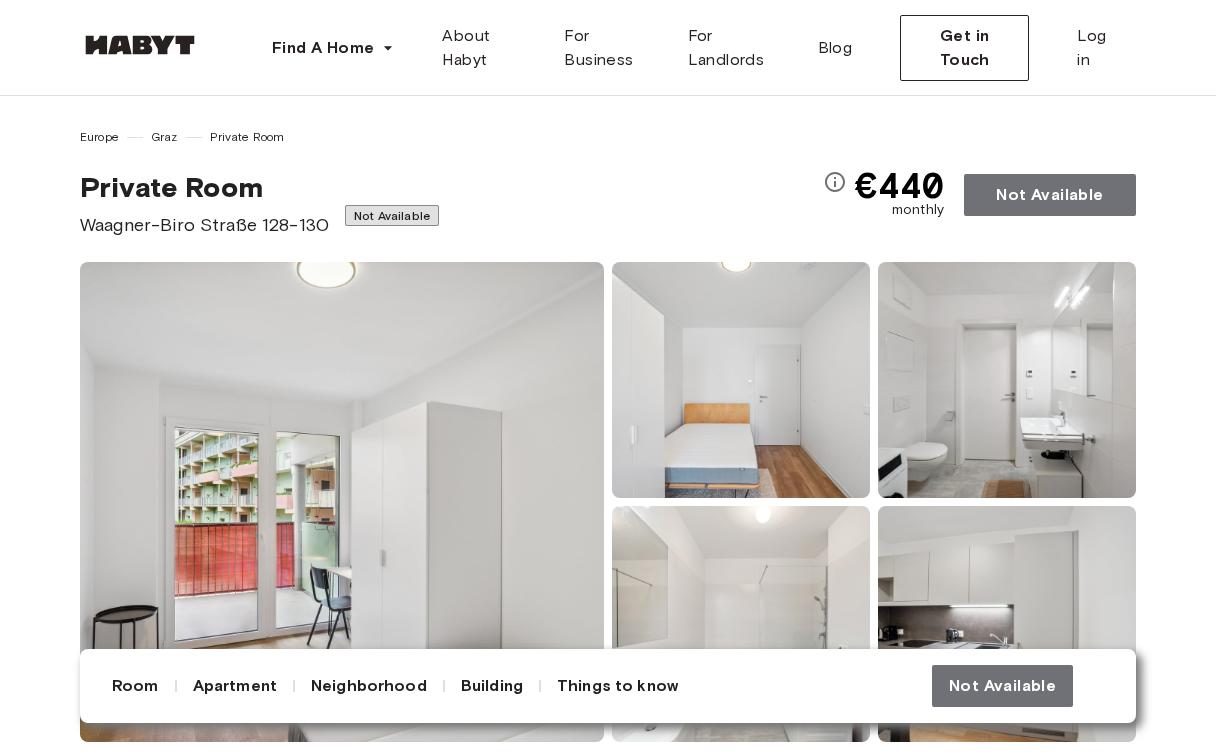 click at bounding box center (140, 45) 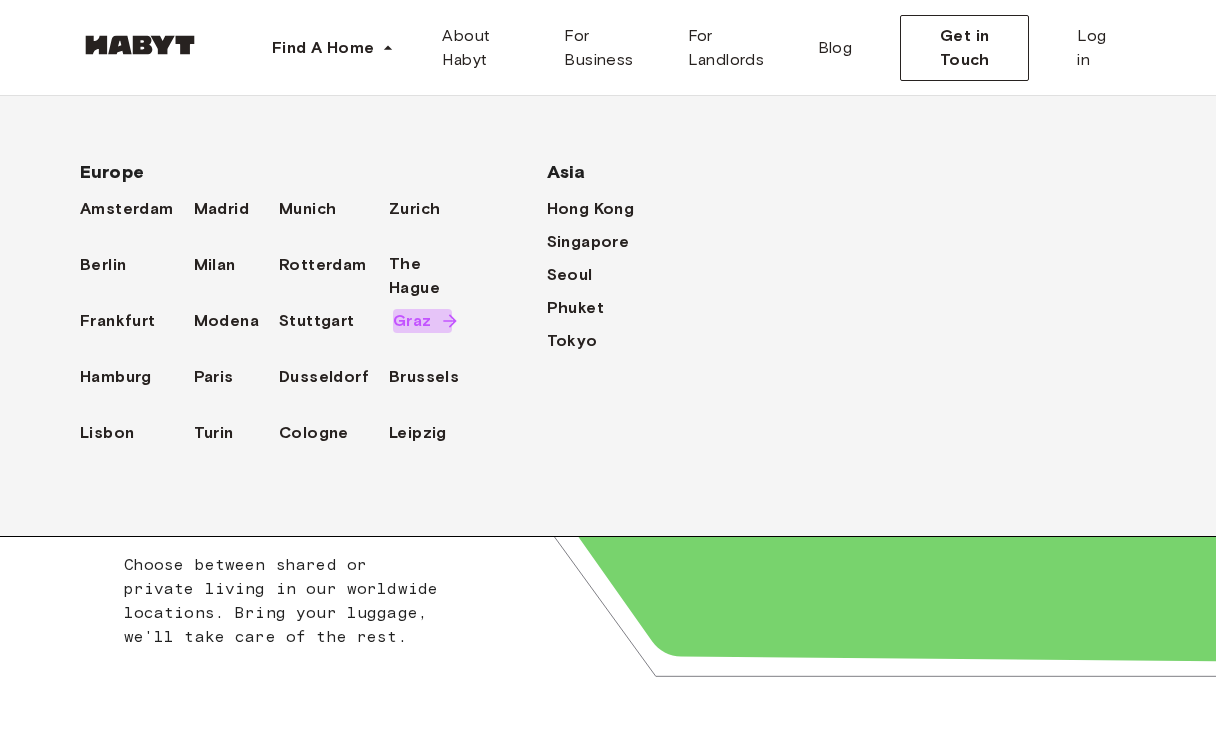 click on "Graz" at bounding box center [422, 321] 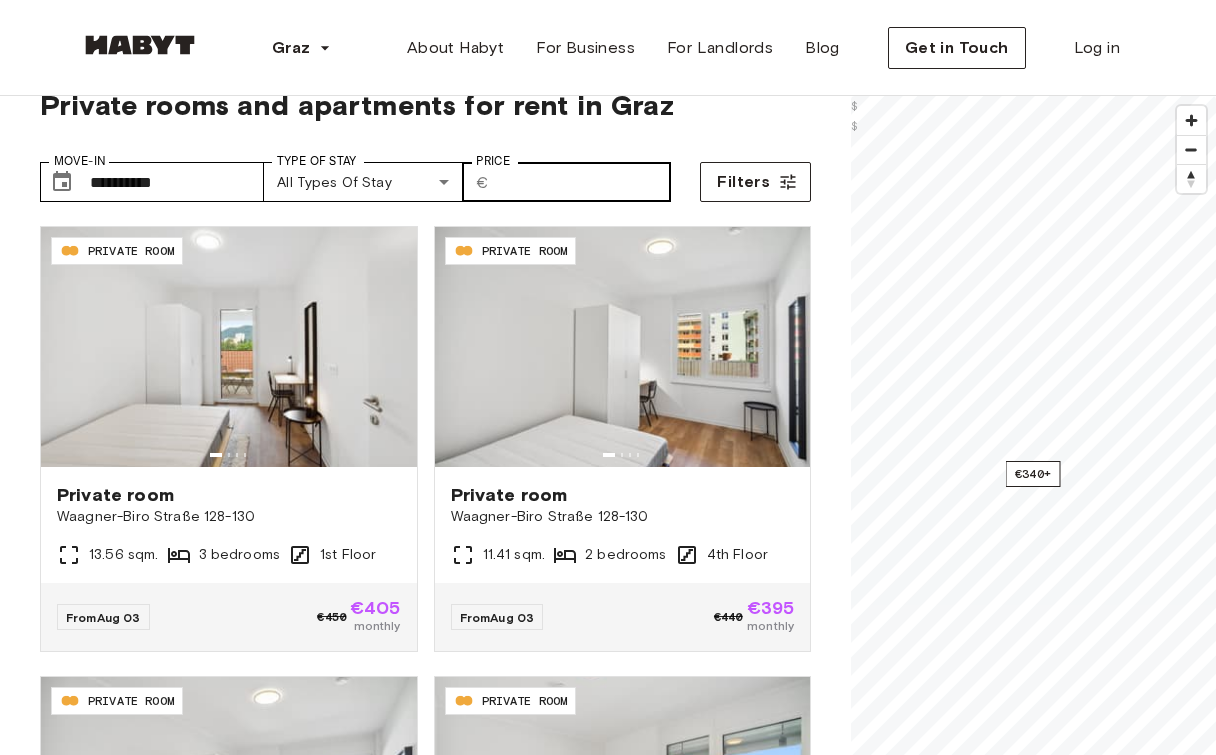scroll, scrollTop: 70, scrollLeft: 0, axis: vertical 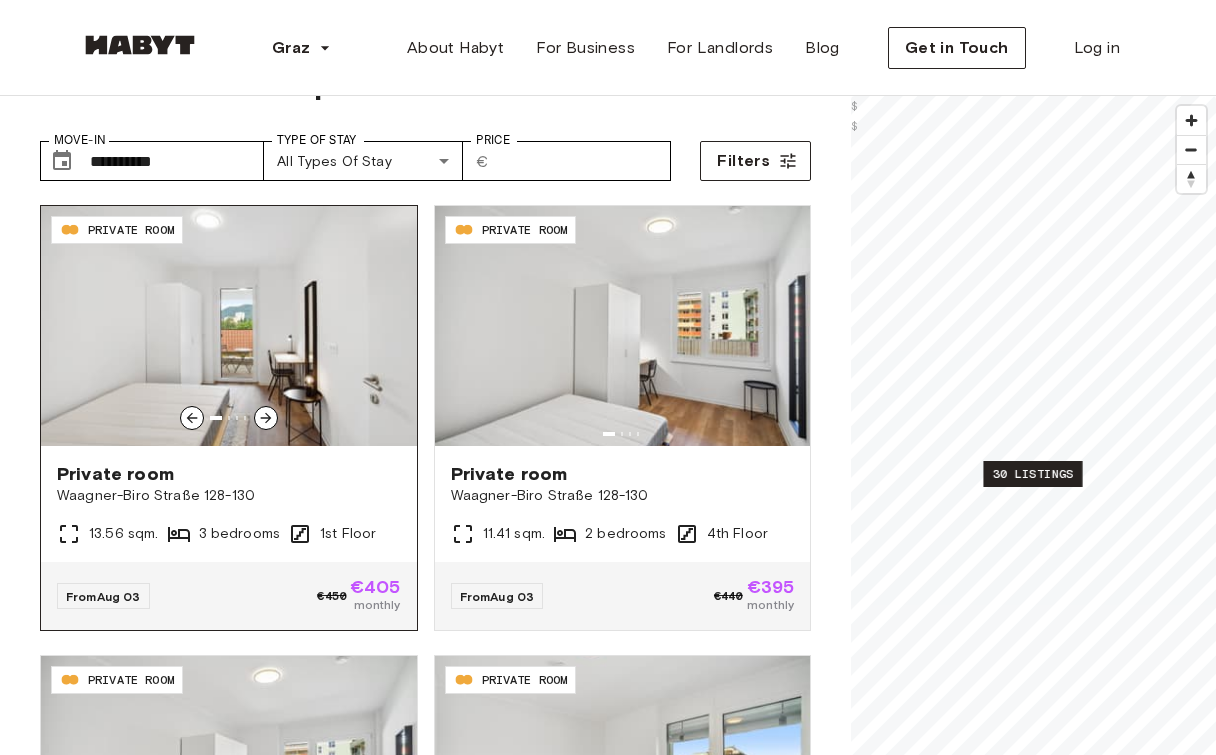 click 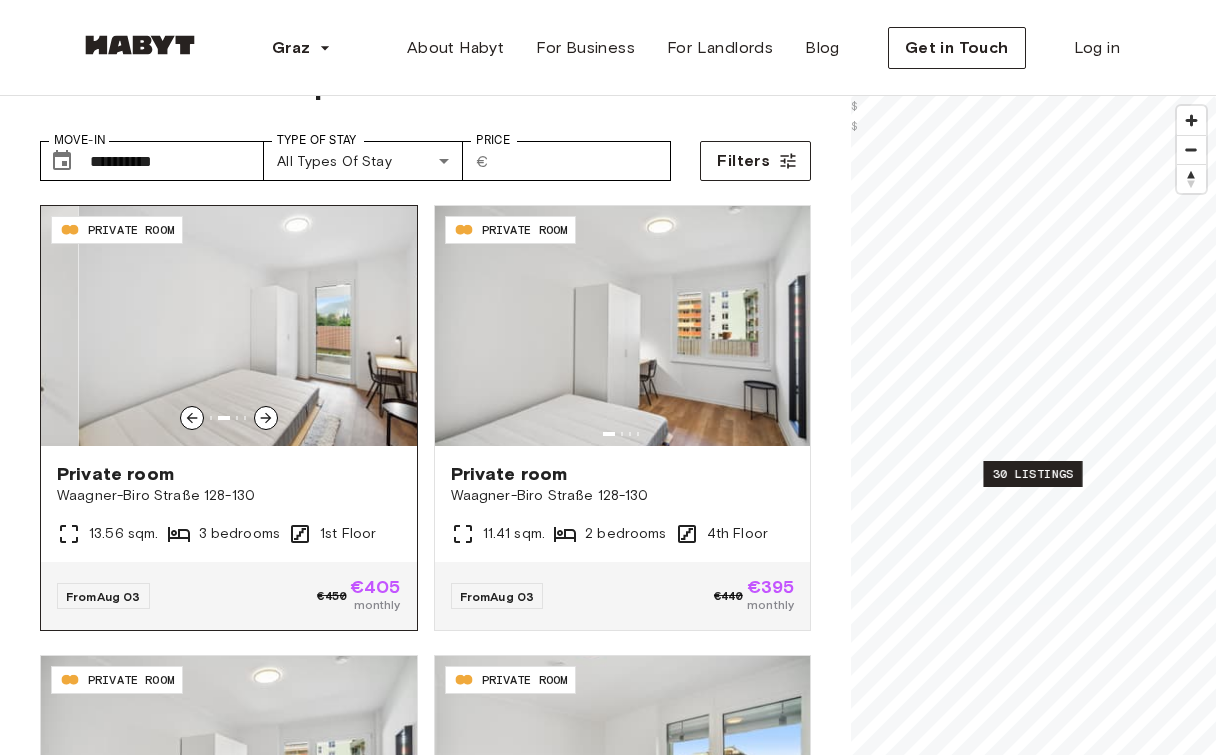 click 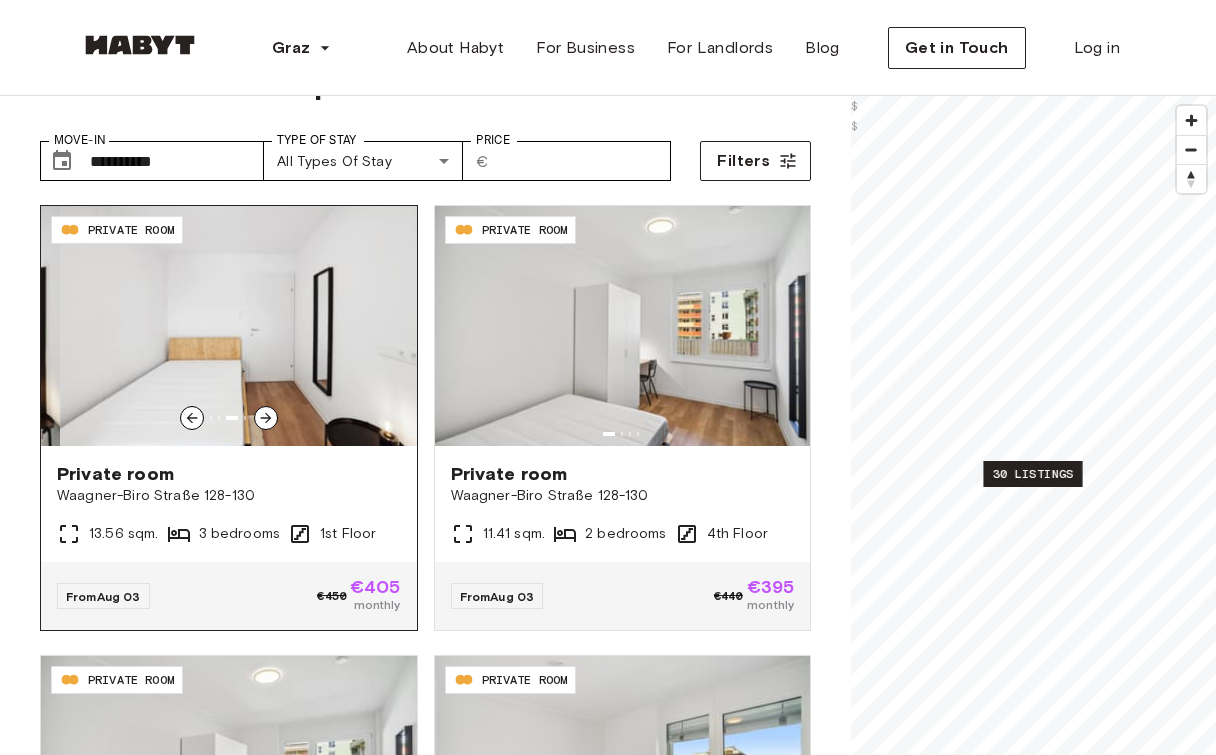 click 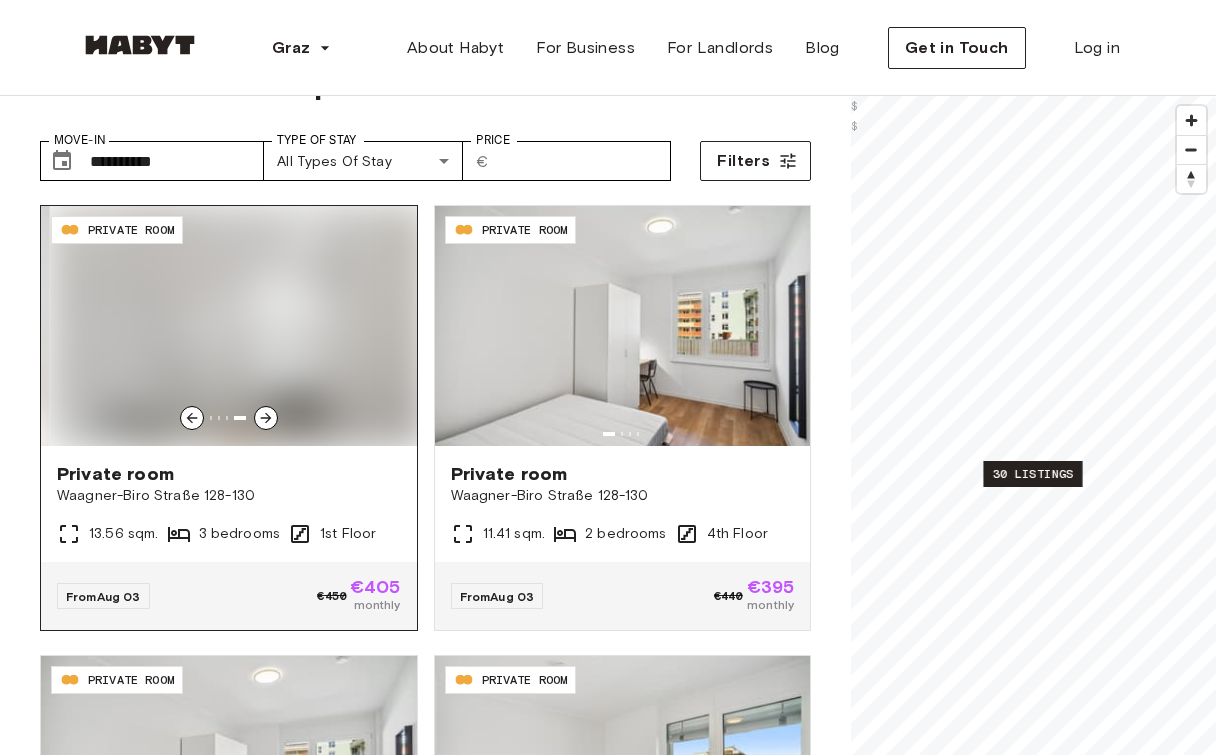 click 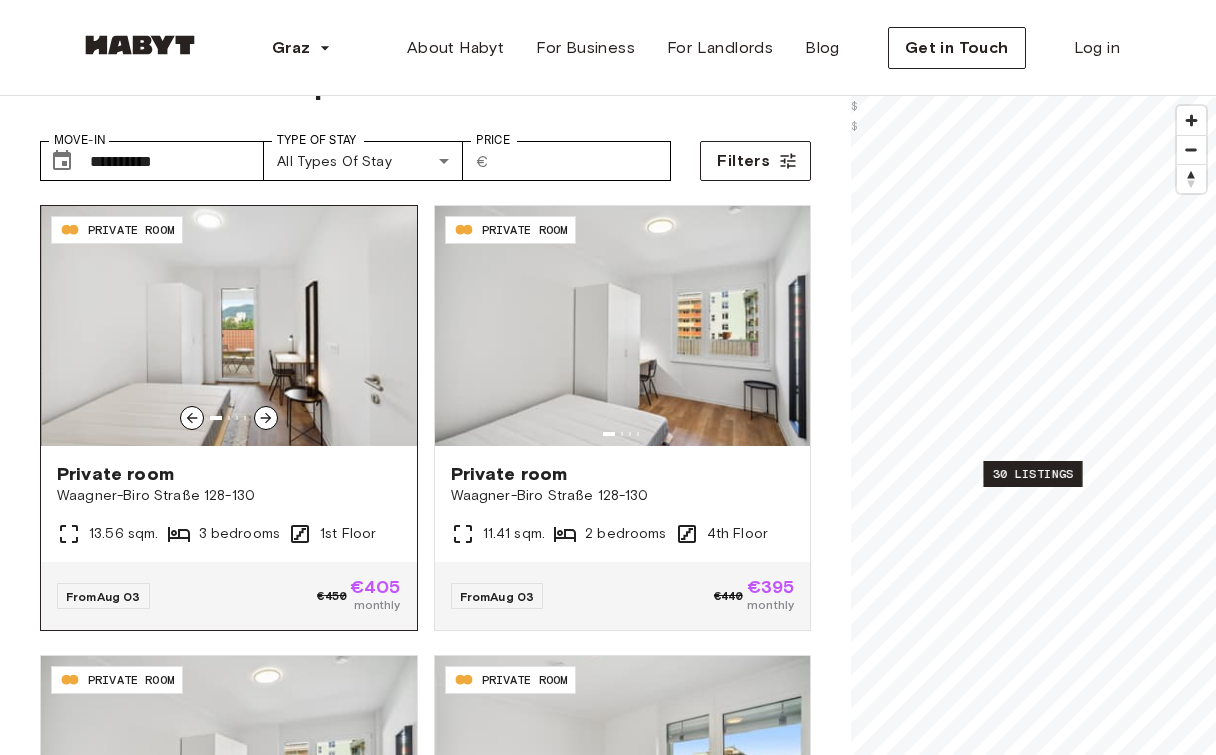 click 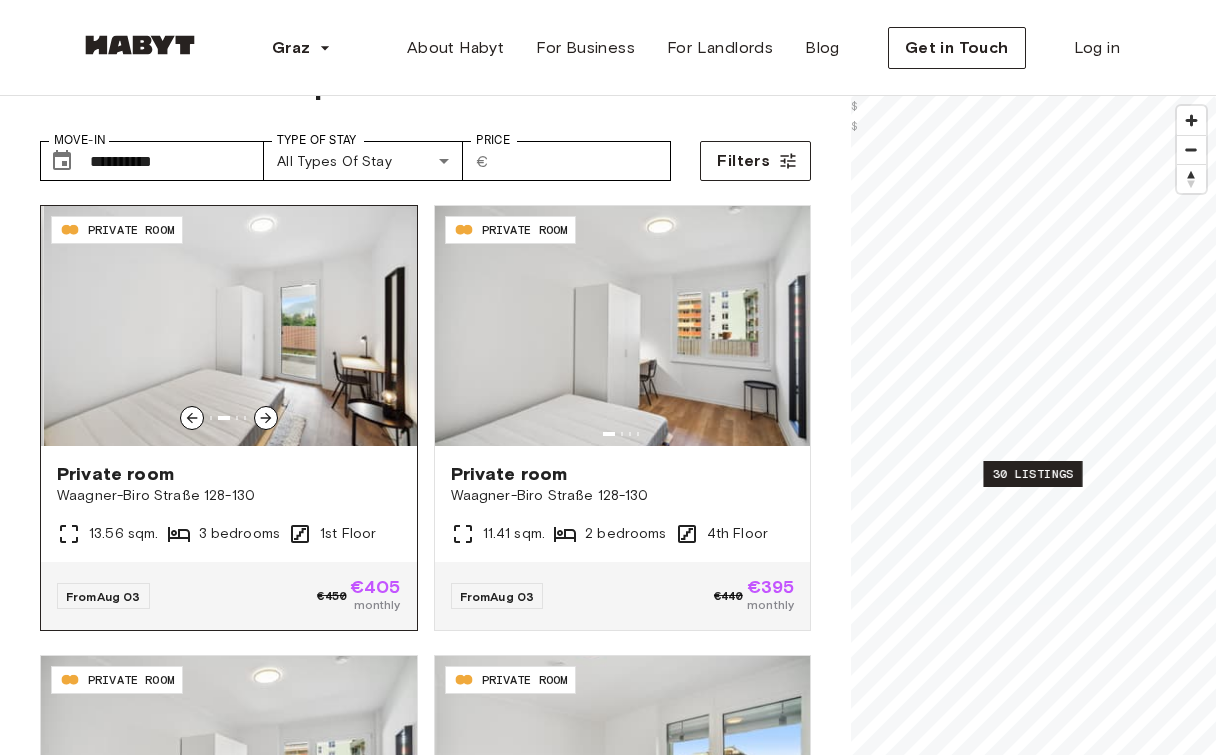 click 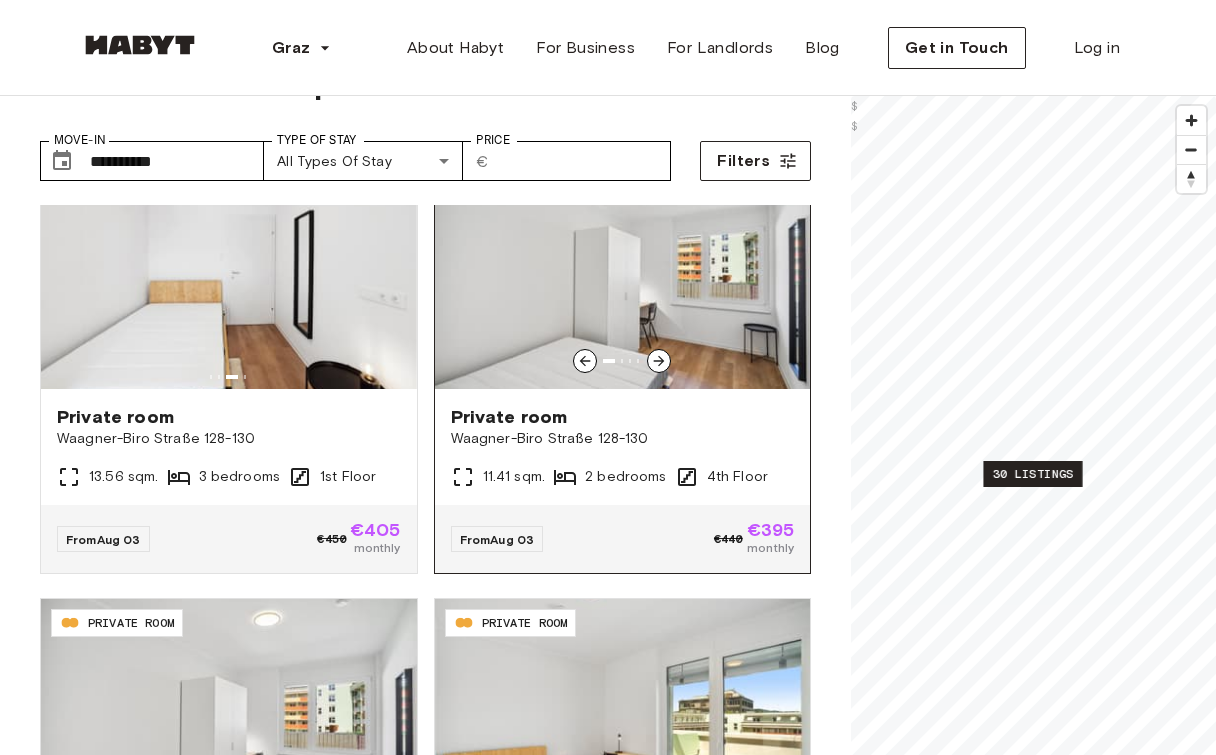 scroll, scrollTop: 8, scrollLeft: 0, axis: vertical 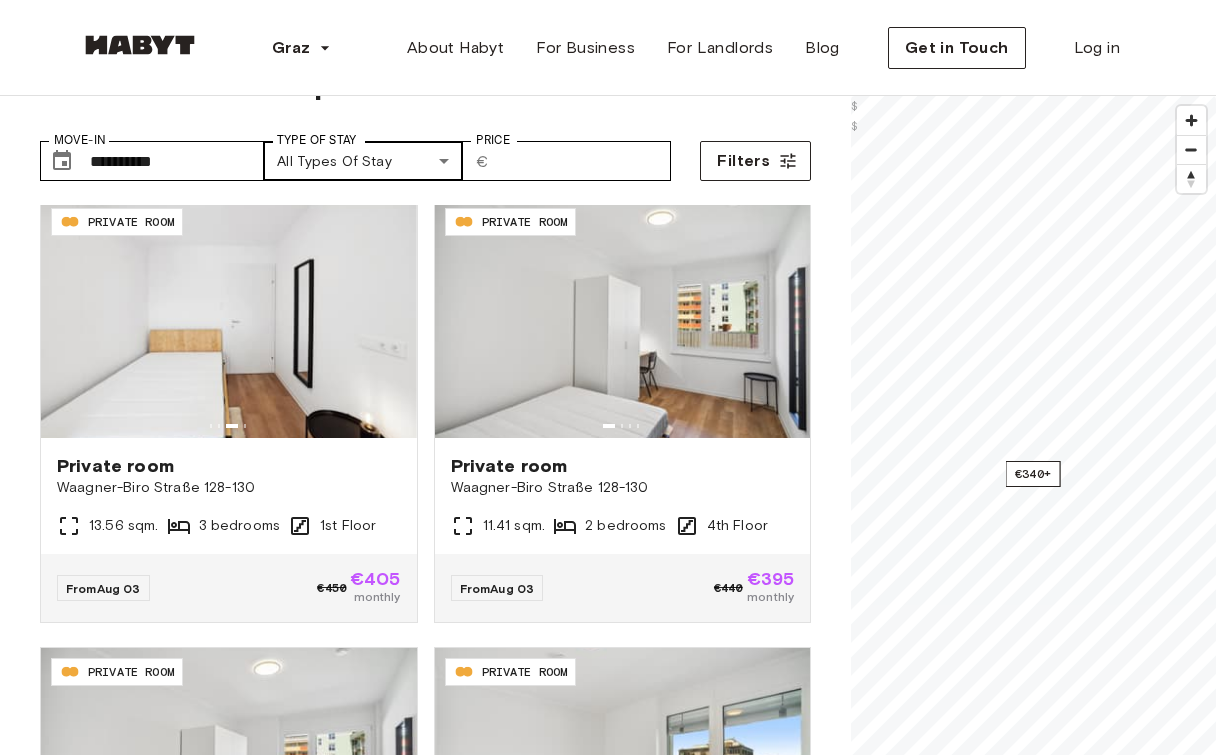 click on "**********" at bounding box center [608, 2427] 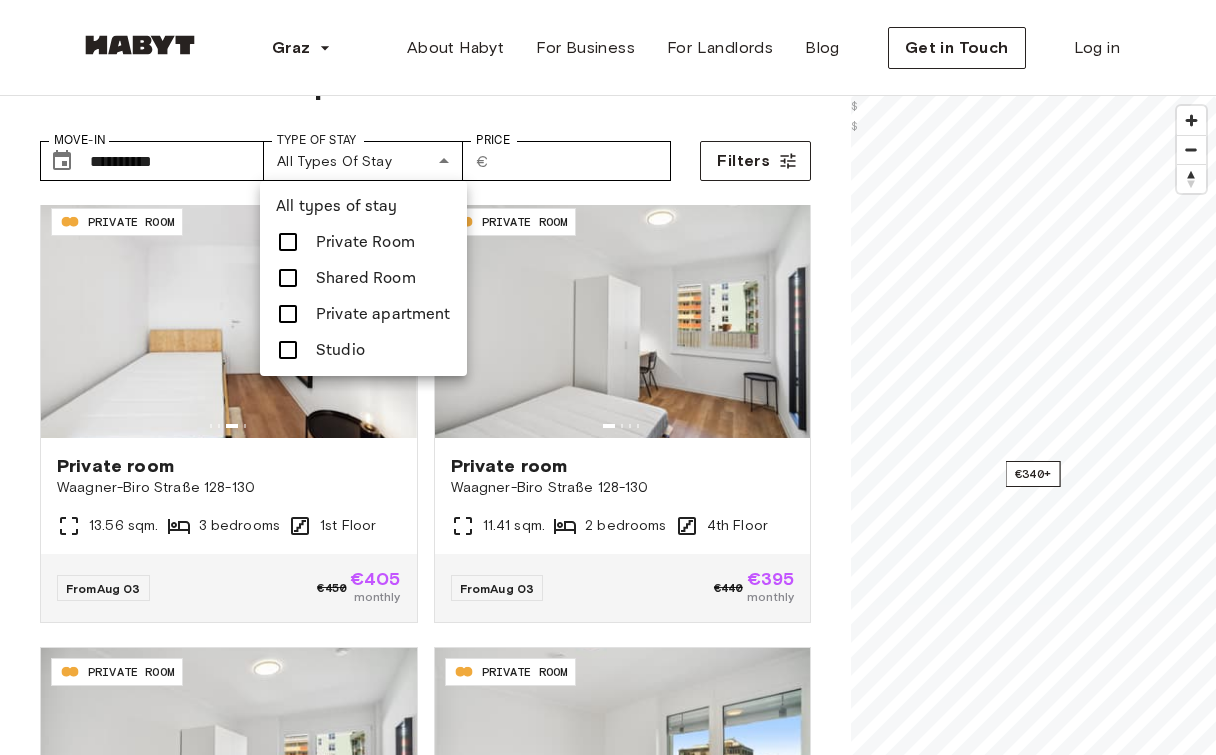 click on "Private Room" at bounding box center [365, 242] 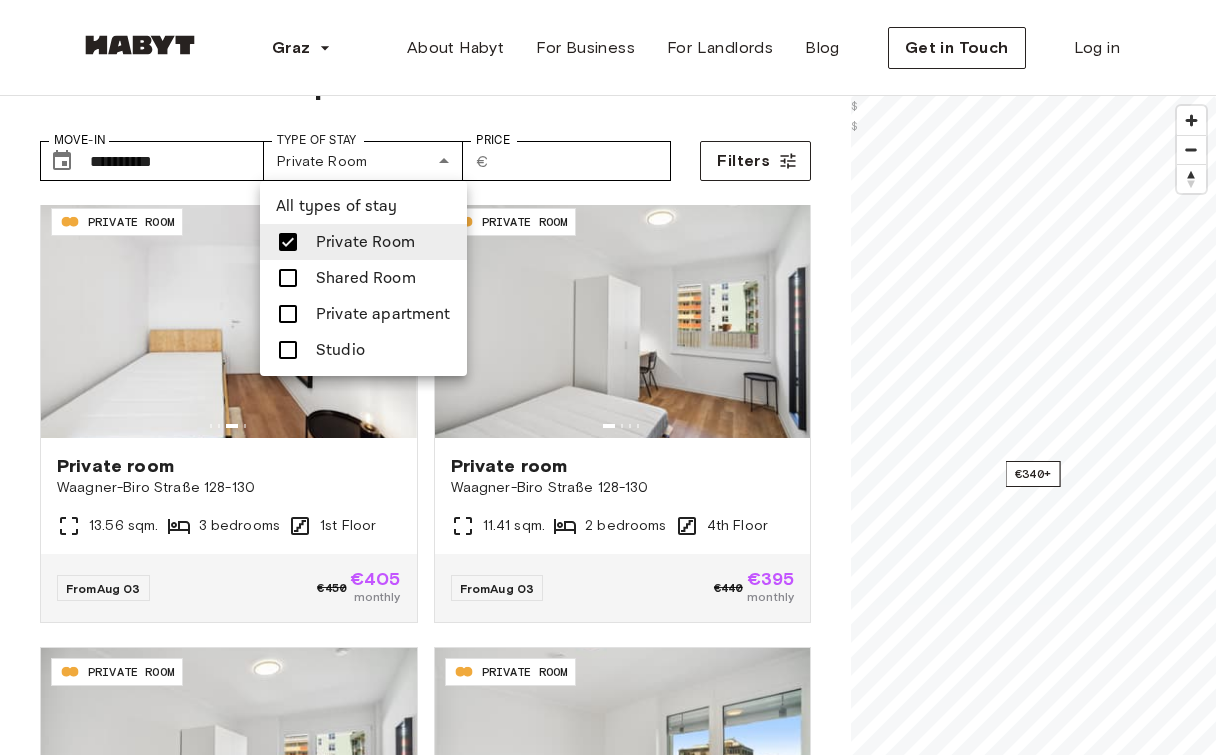 click at bounding box center [608, 377] 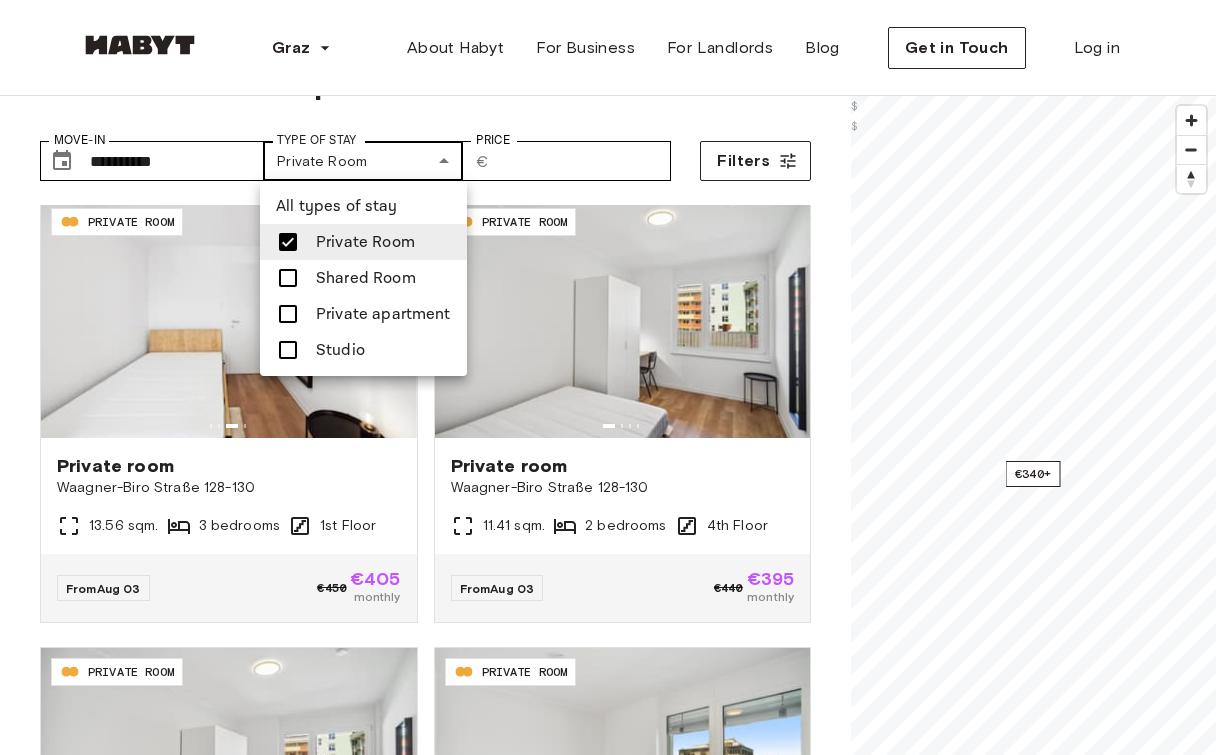 click on "**********" at bounding box center [608, 2427] 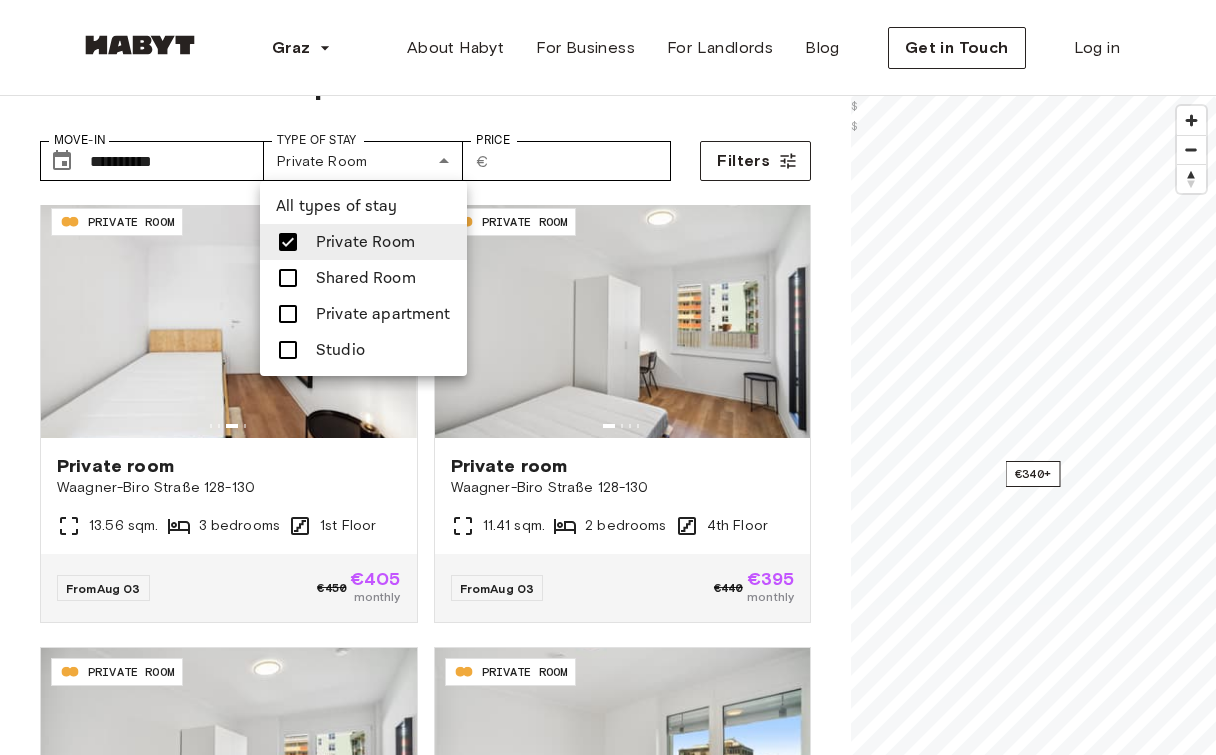 click on "Private apartment" at bounding box center [383, 314] 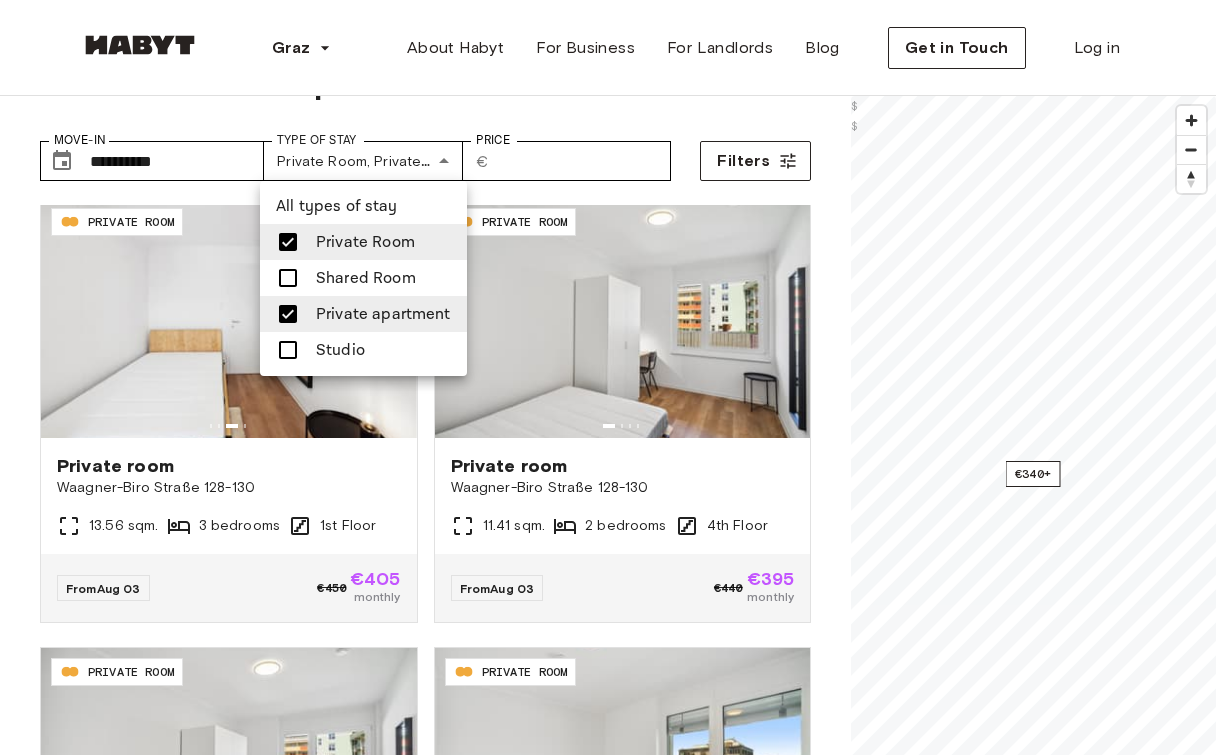 click at bounding box center [294, 242] 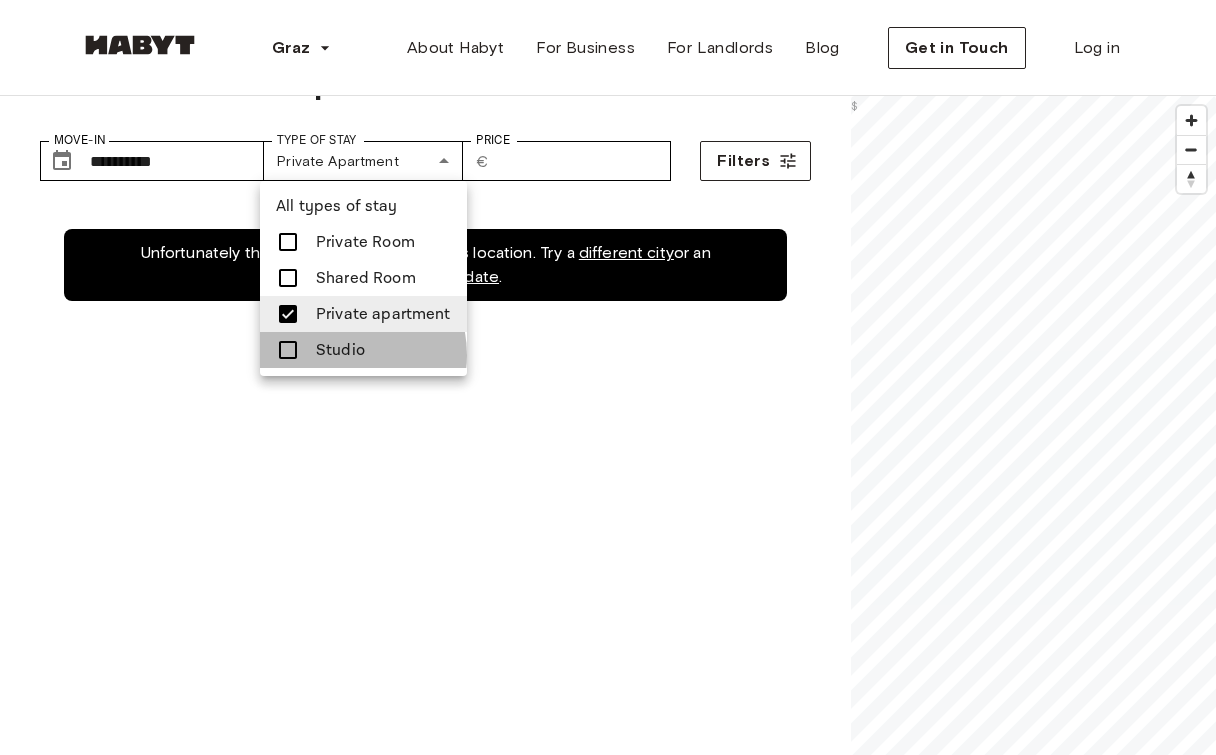 click on "Studio" at bounding box center (340, 350) 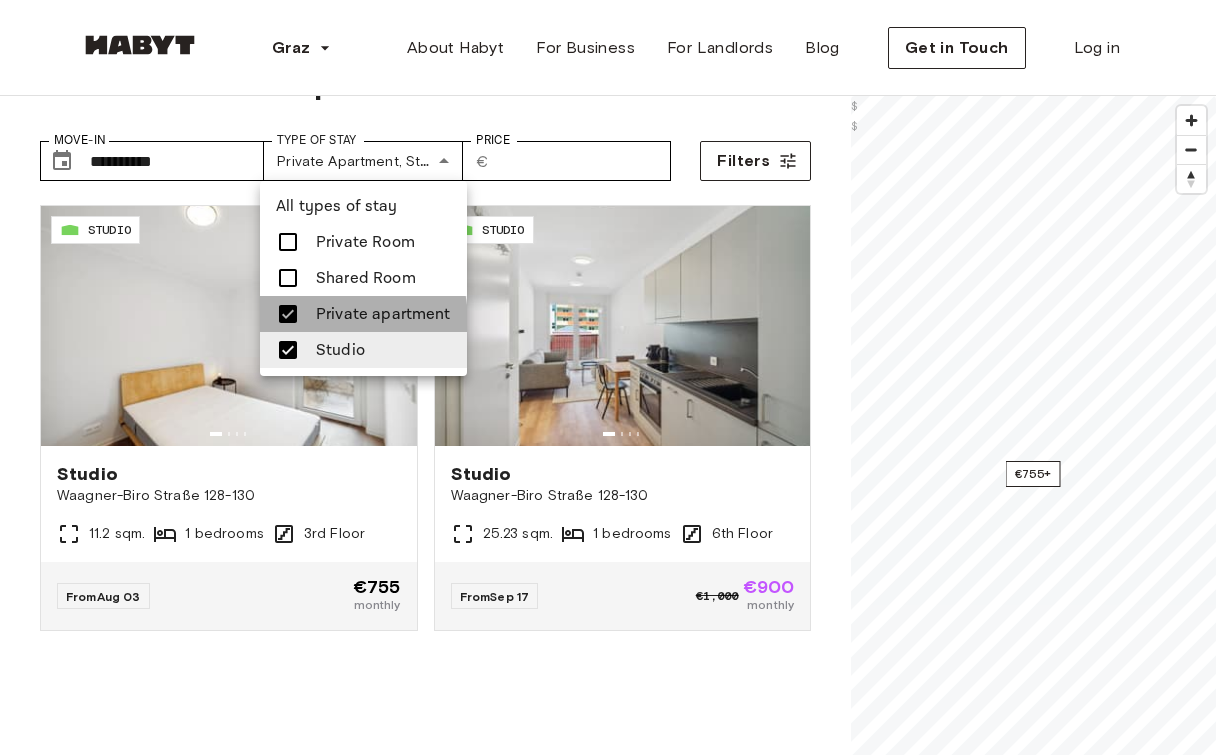 click on "Private apartment" at bounding box center [383, 314] 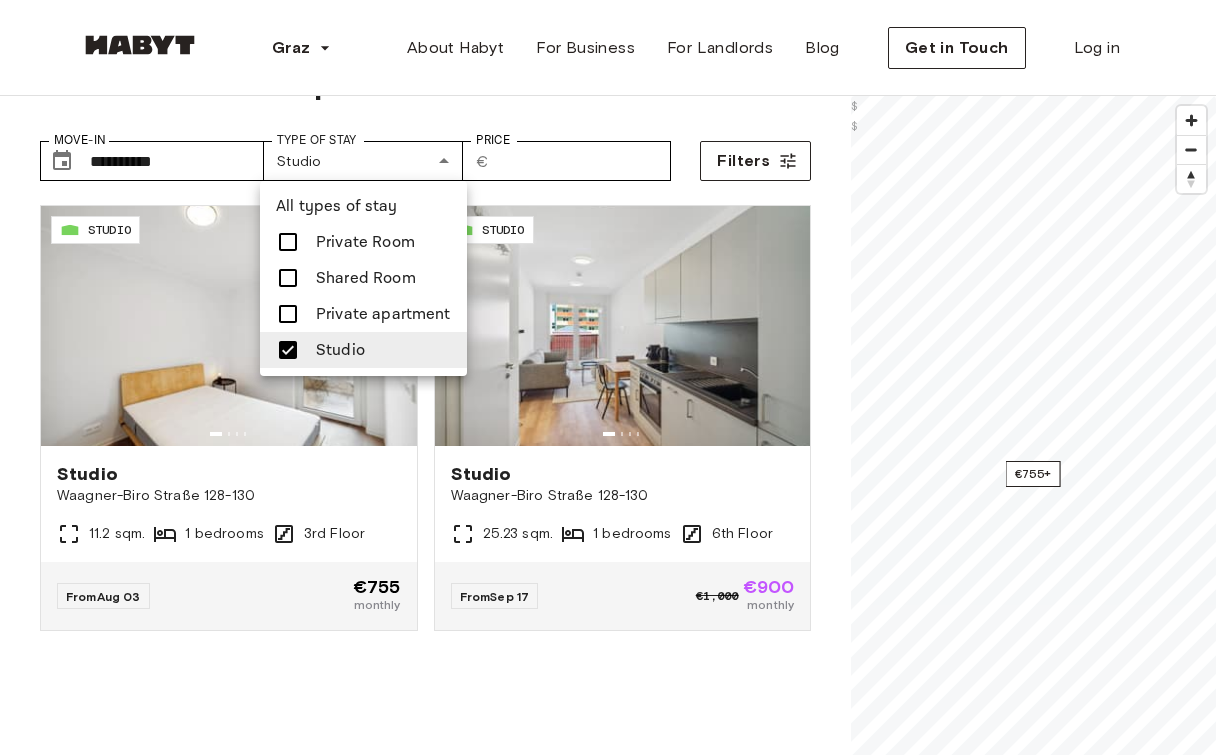 click at bounding box center [608, 377] 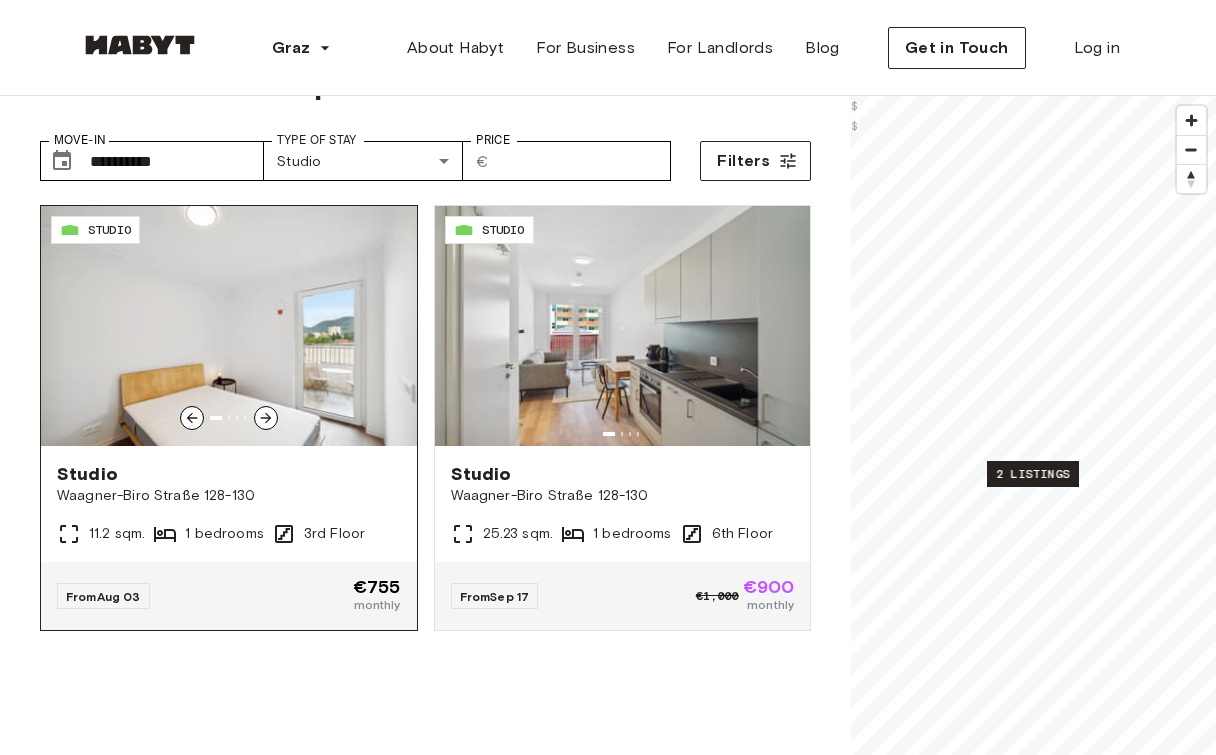 click 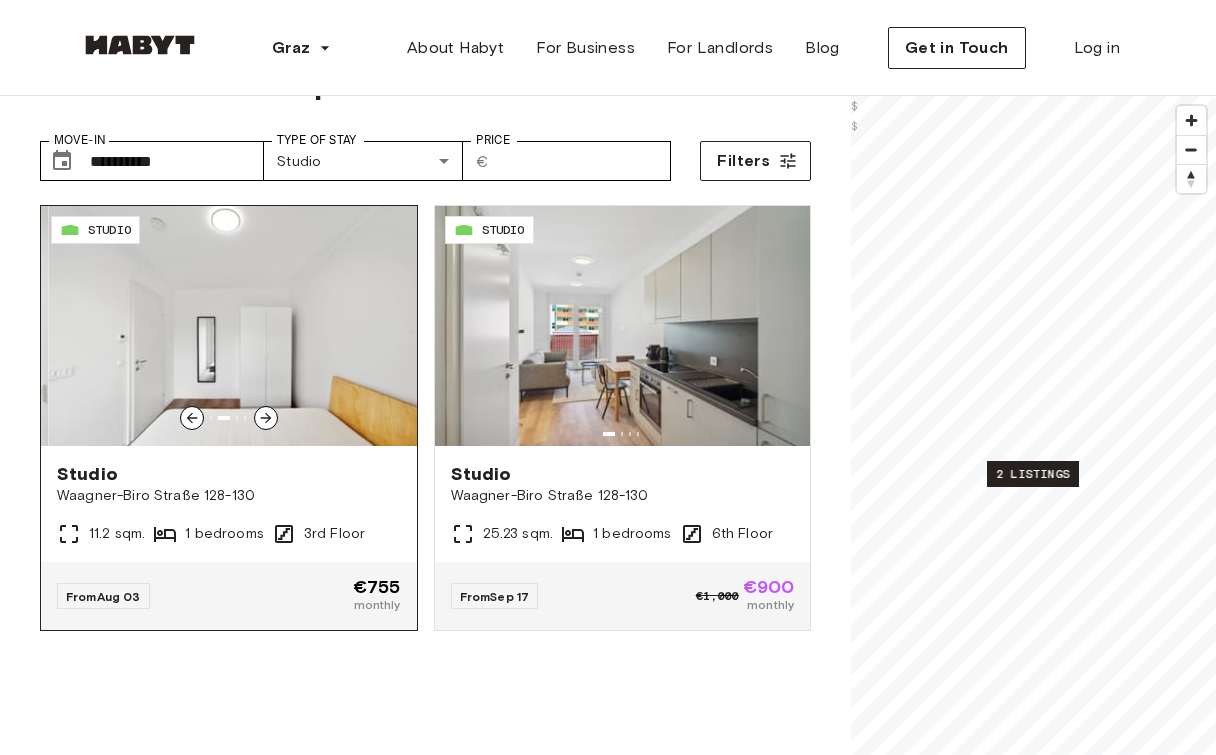 click 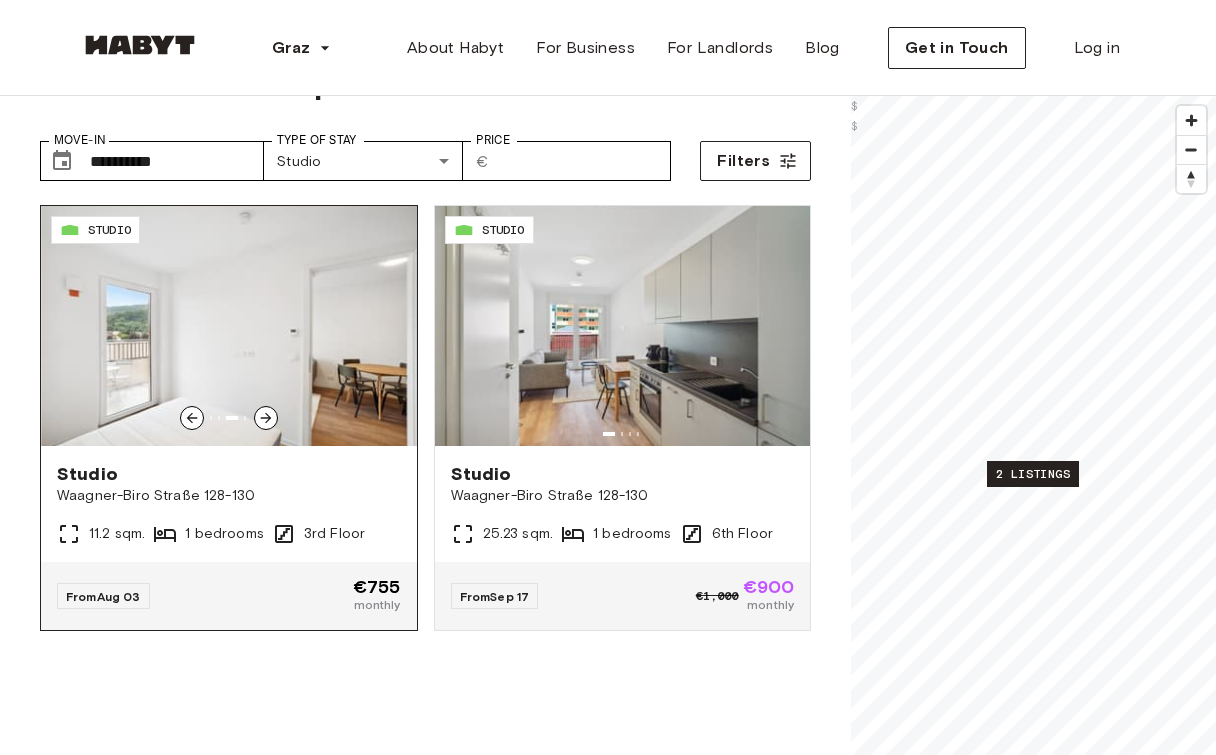 click 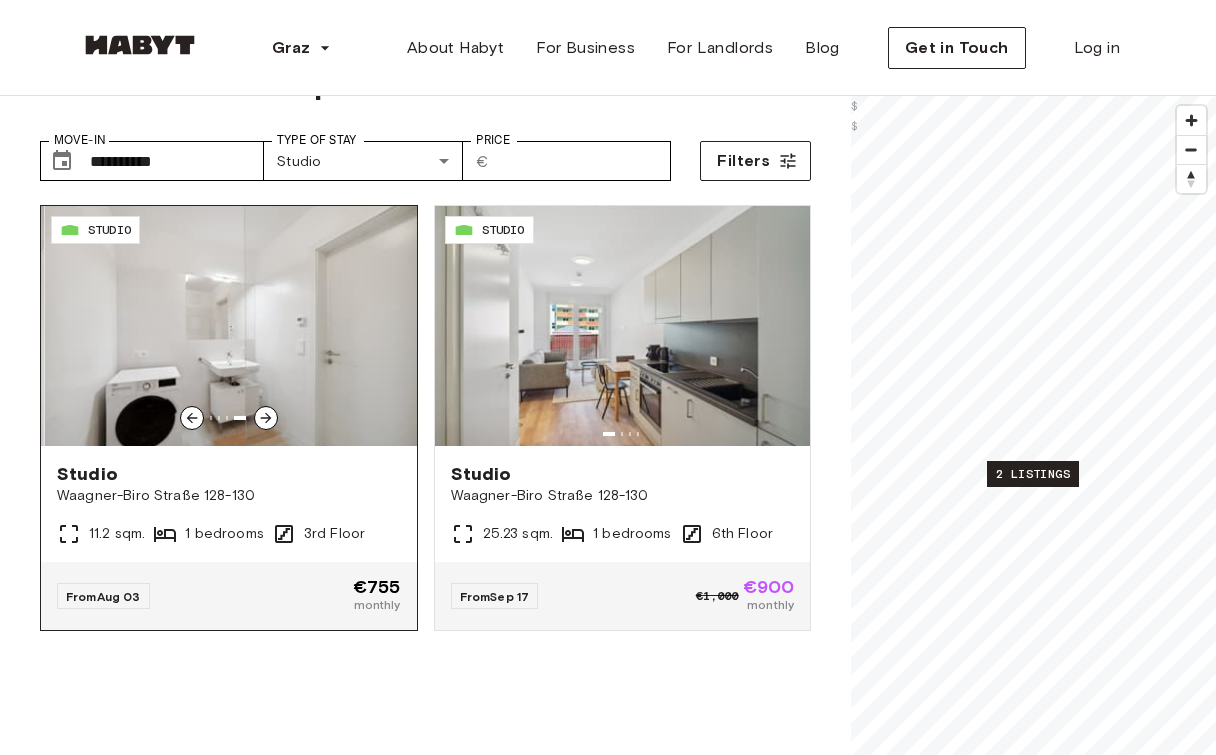 click 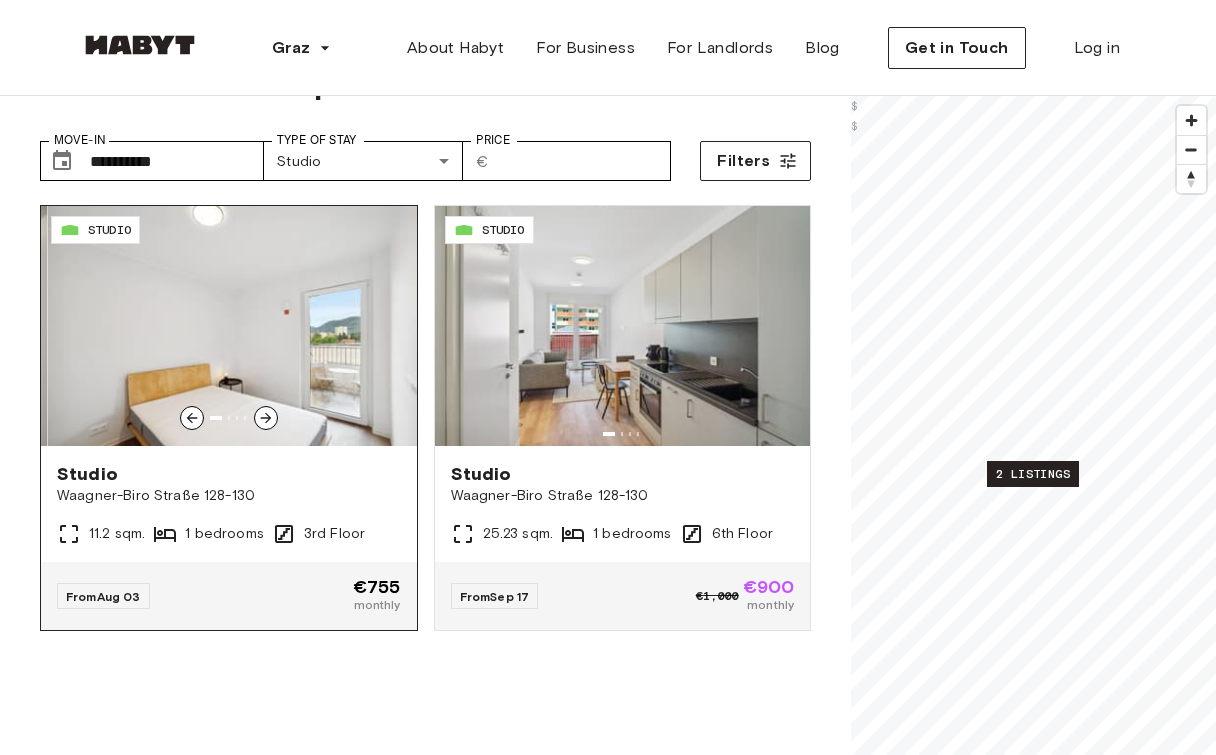 click on "Studio" at bounding box center (229, 474) 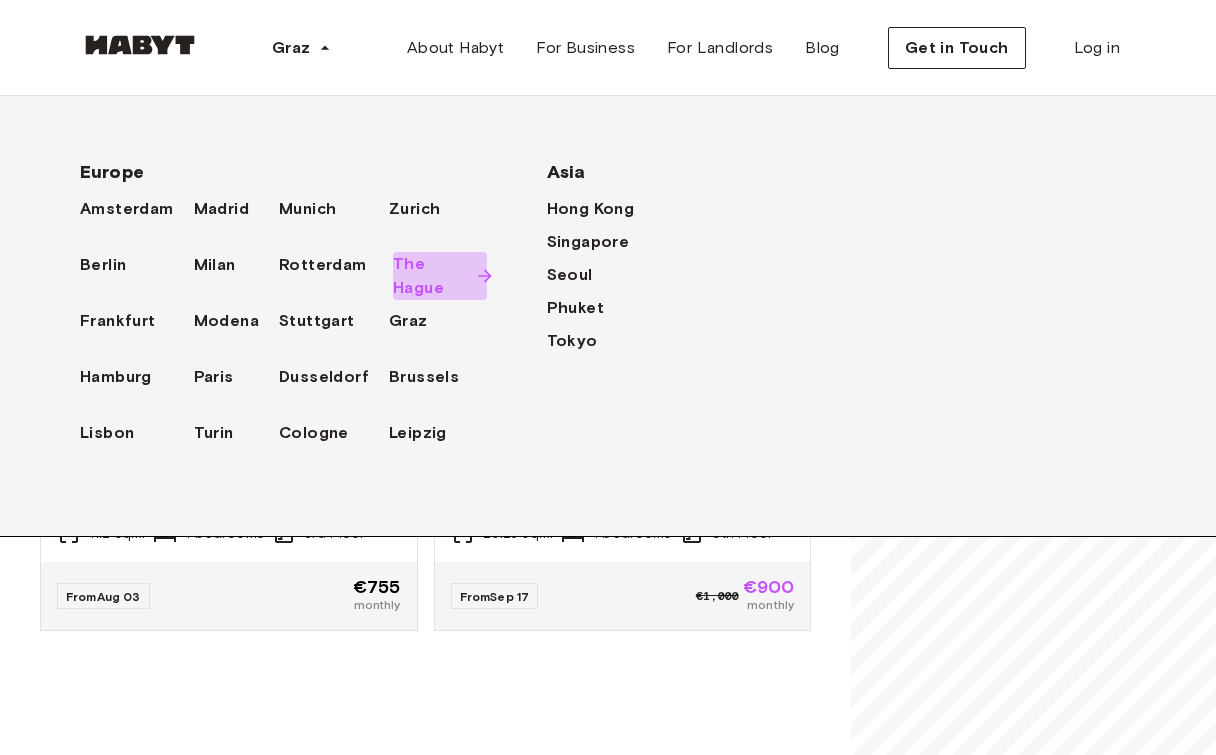 click on "The Hague" at bounding box center (430, 276) 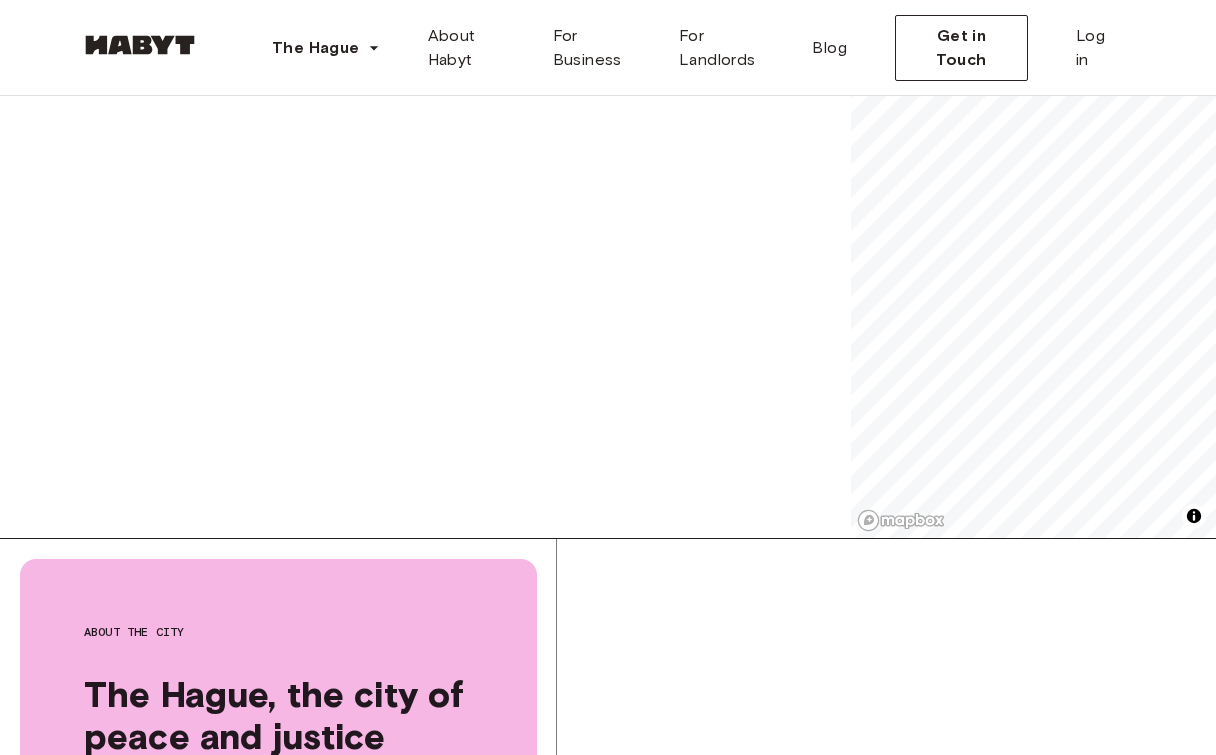 scroll, scrollTop: 0, scrollLeft: 0, axis: both 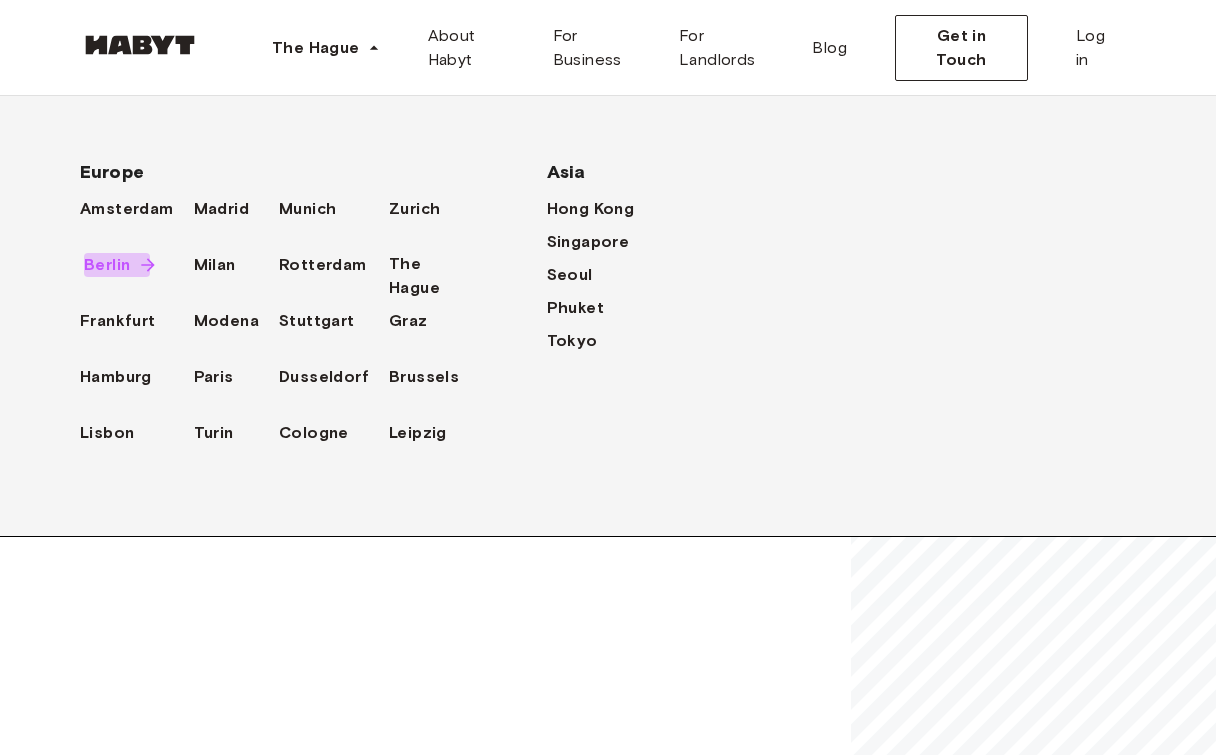 click on "Berlin" at bounding box center [107, 265] 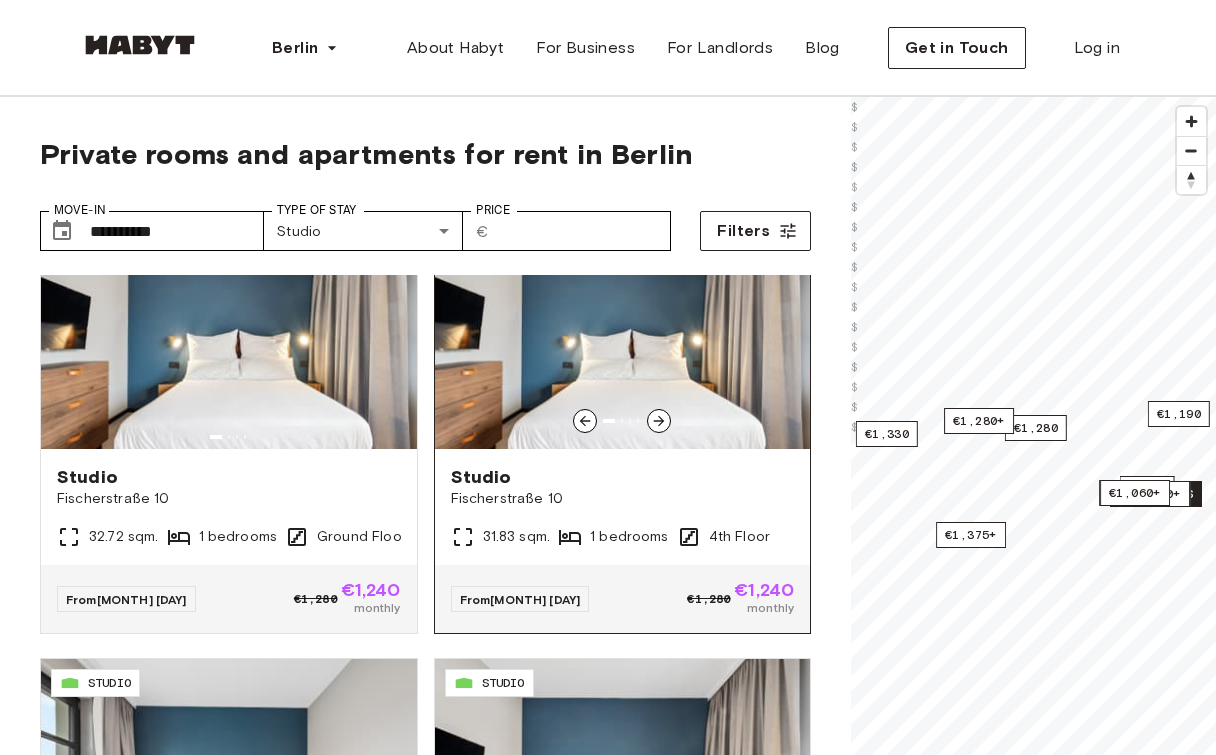scroll, scrollTop: 0, scrollLeft: 0, axis: both 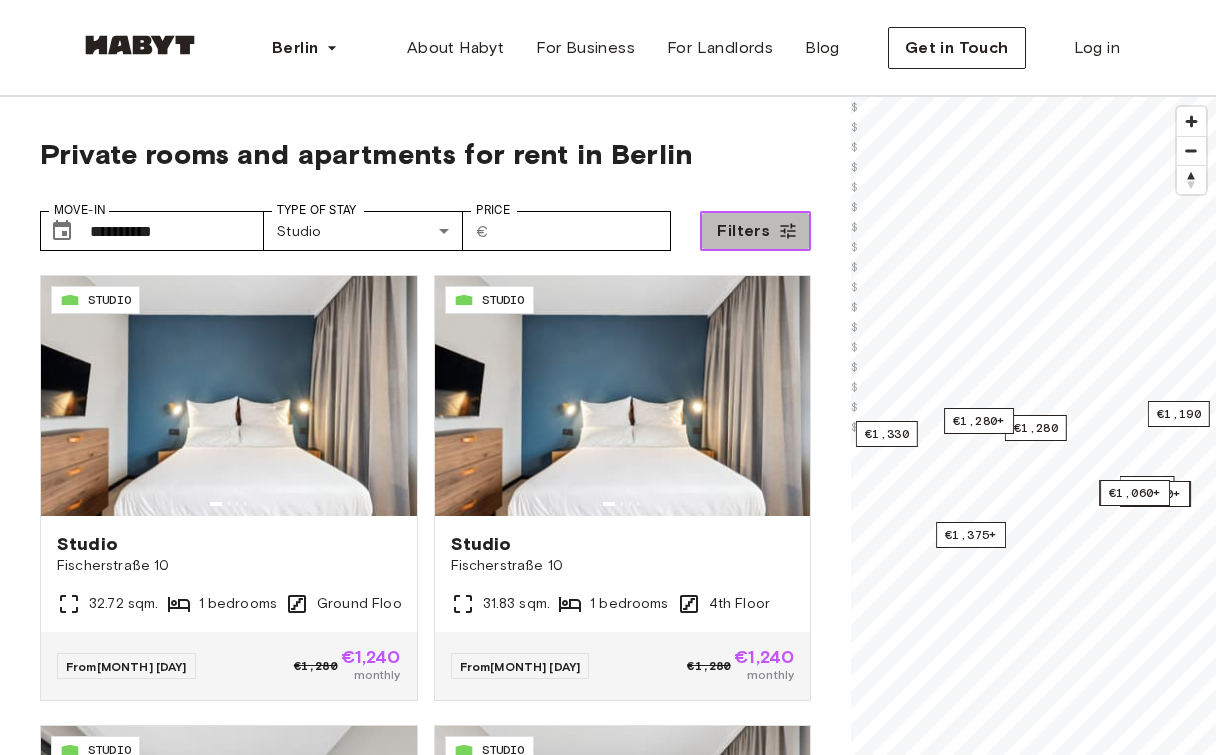 click on "Filters" at bounding box center [743, 231] 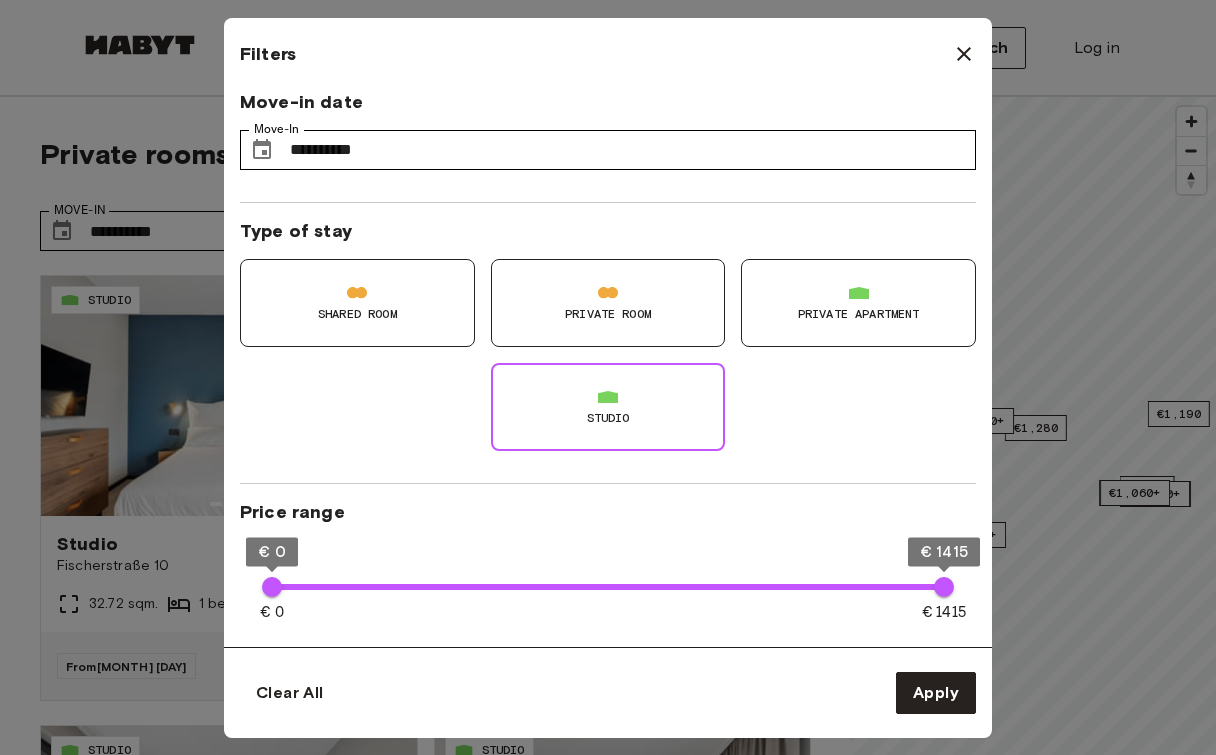 drag, startPoint x: 934, startPoint y: 566, endPoint x: 703, endPoint y: 566, distance: 231 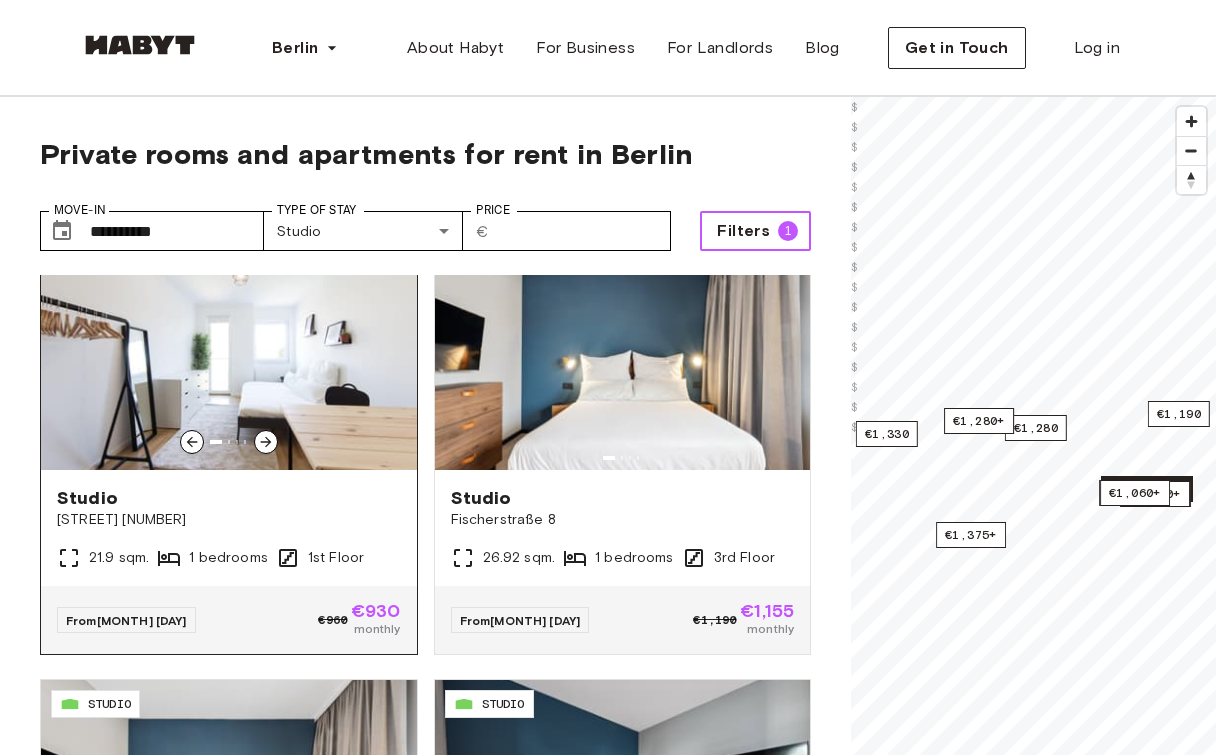 scroll, scrollTop: 898, scrollLeft: 0, axis: vertical 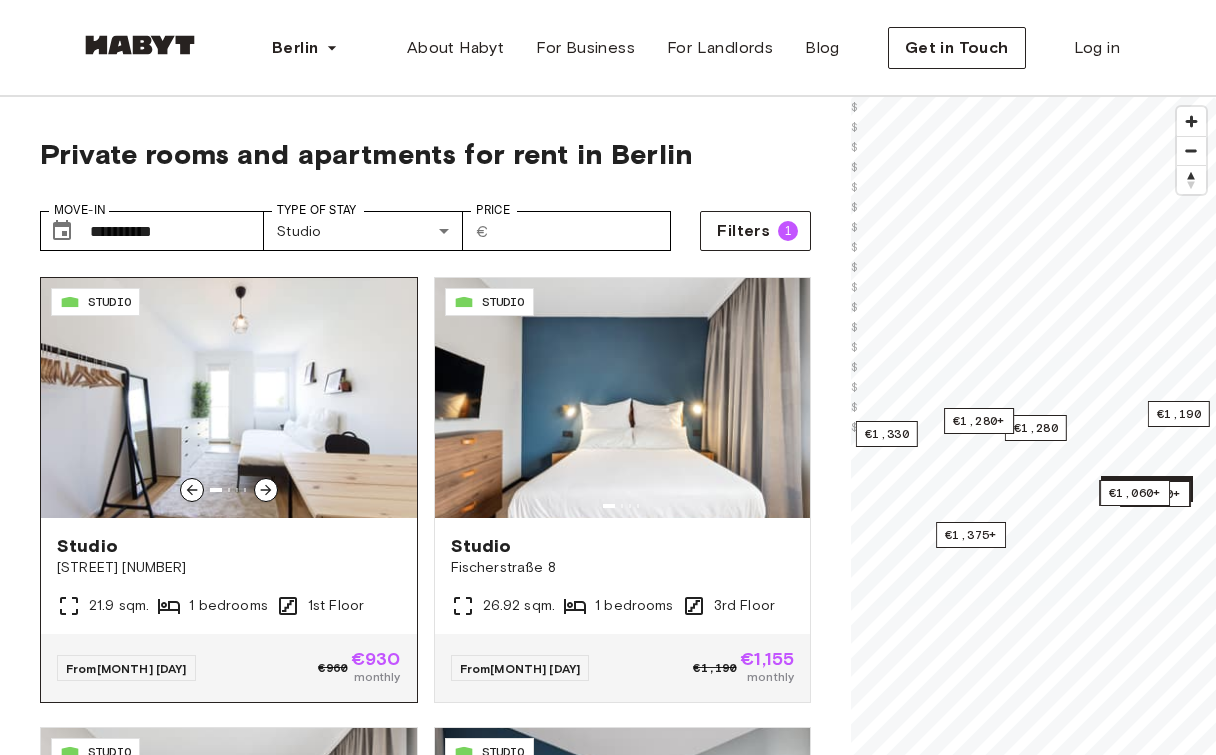 click 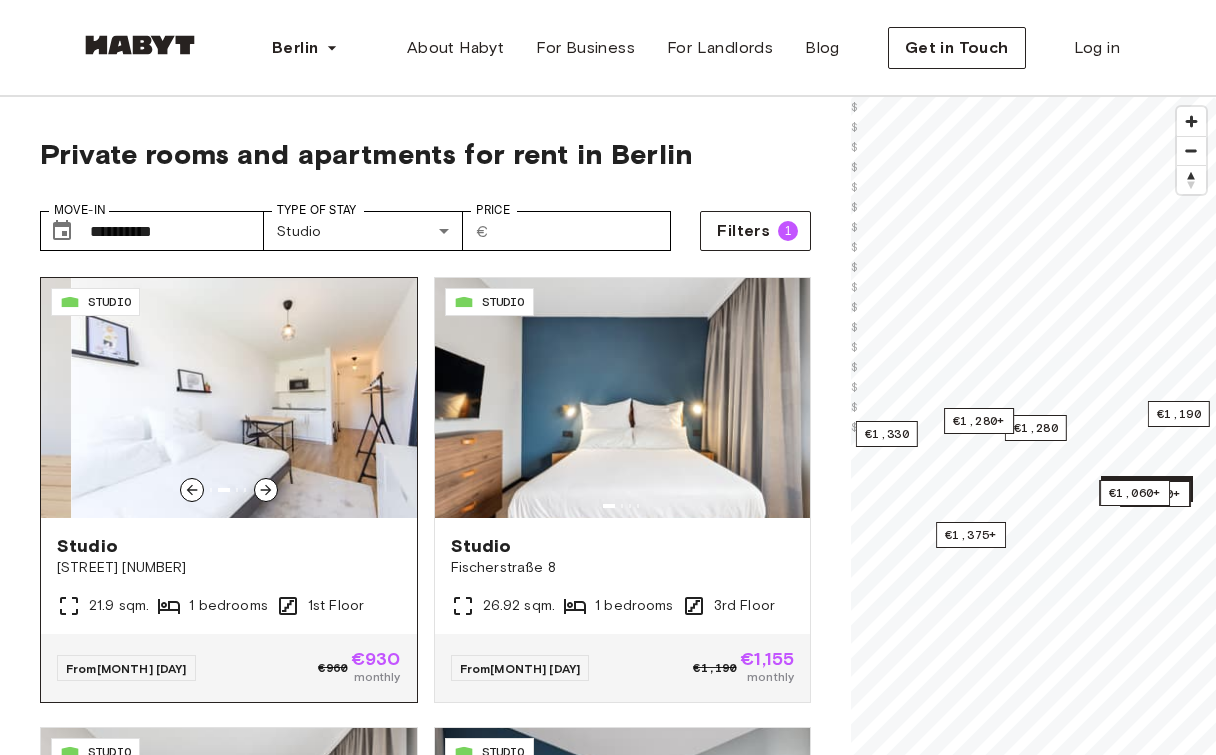 click 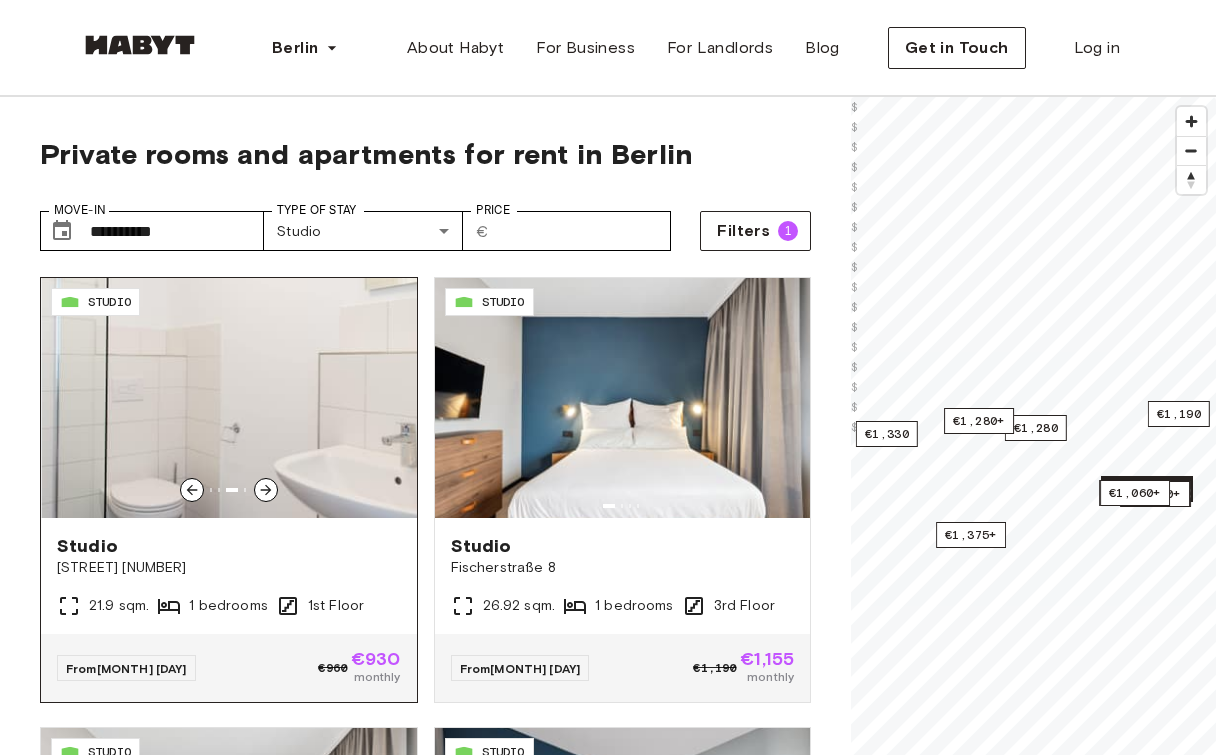 click at bounding box center [230, 398] 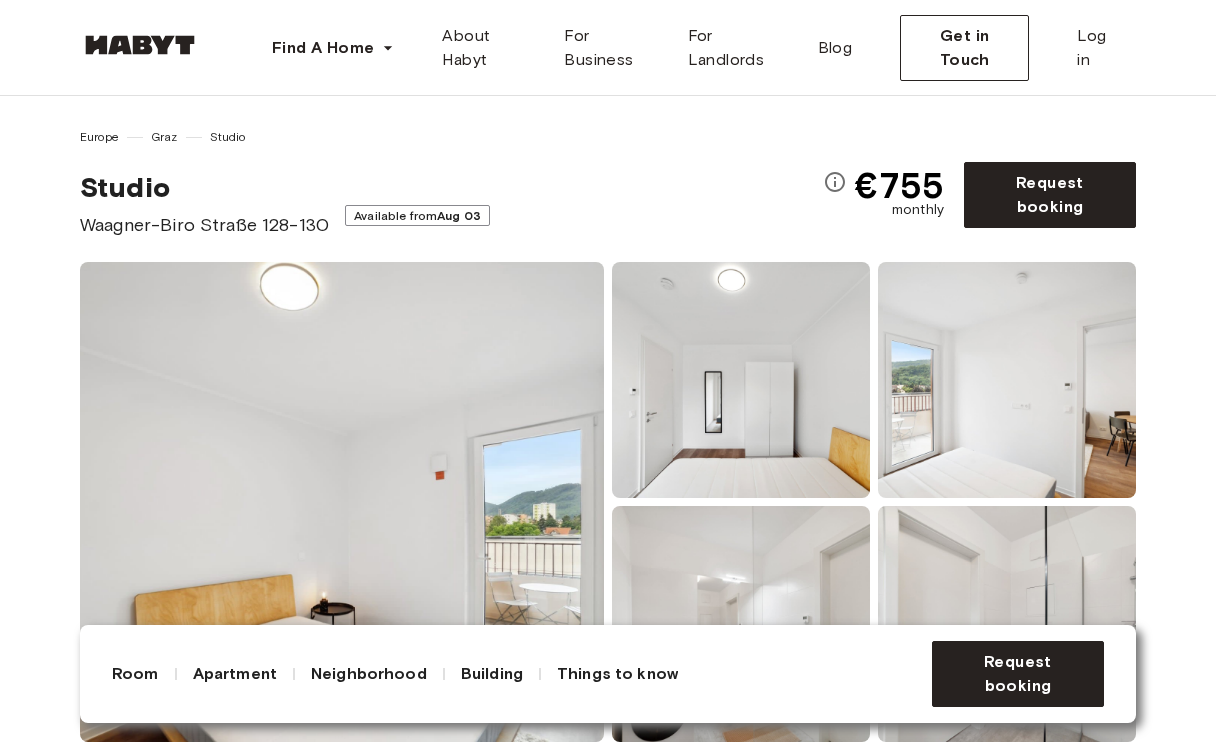 scroll, scrollTop: 0, scrollLeft: 0, axis: both 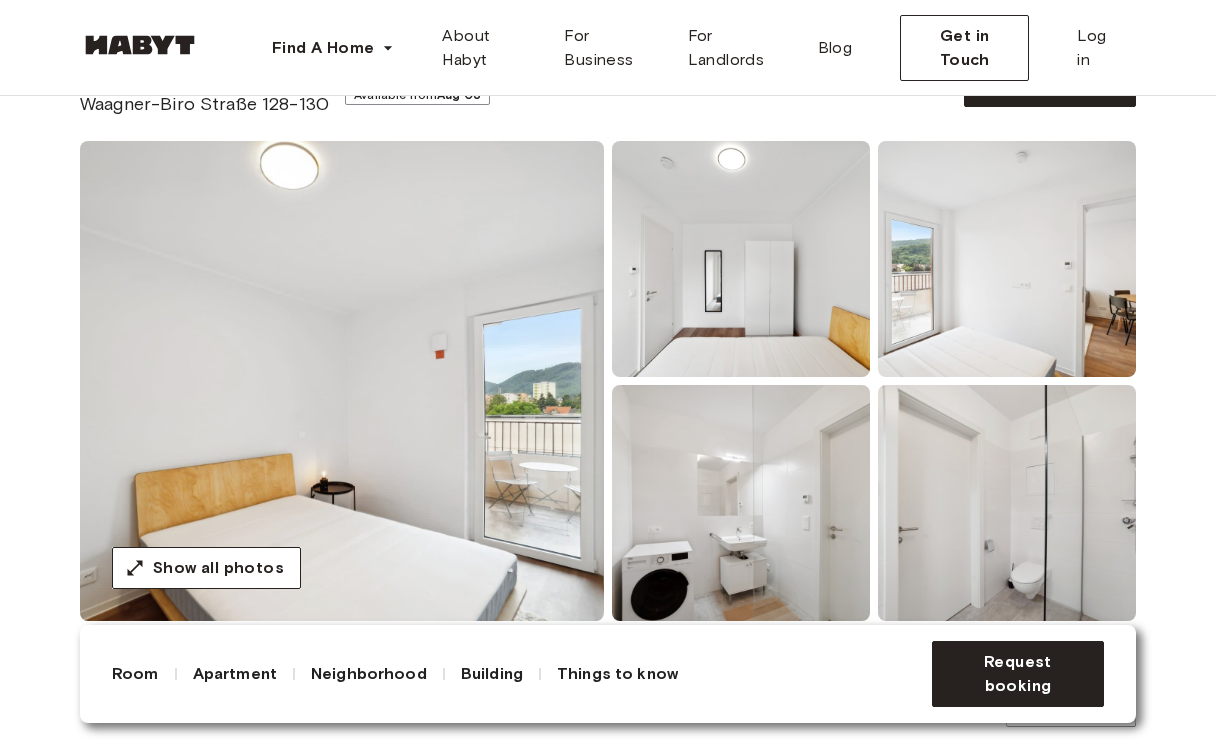 click at bounding box center [342, 381] 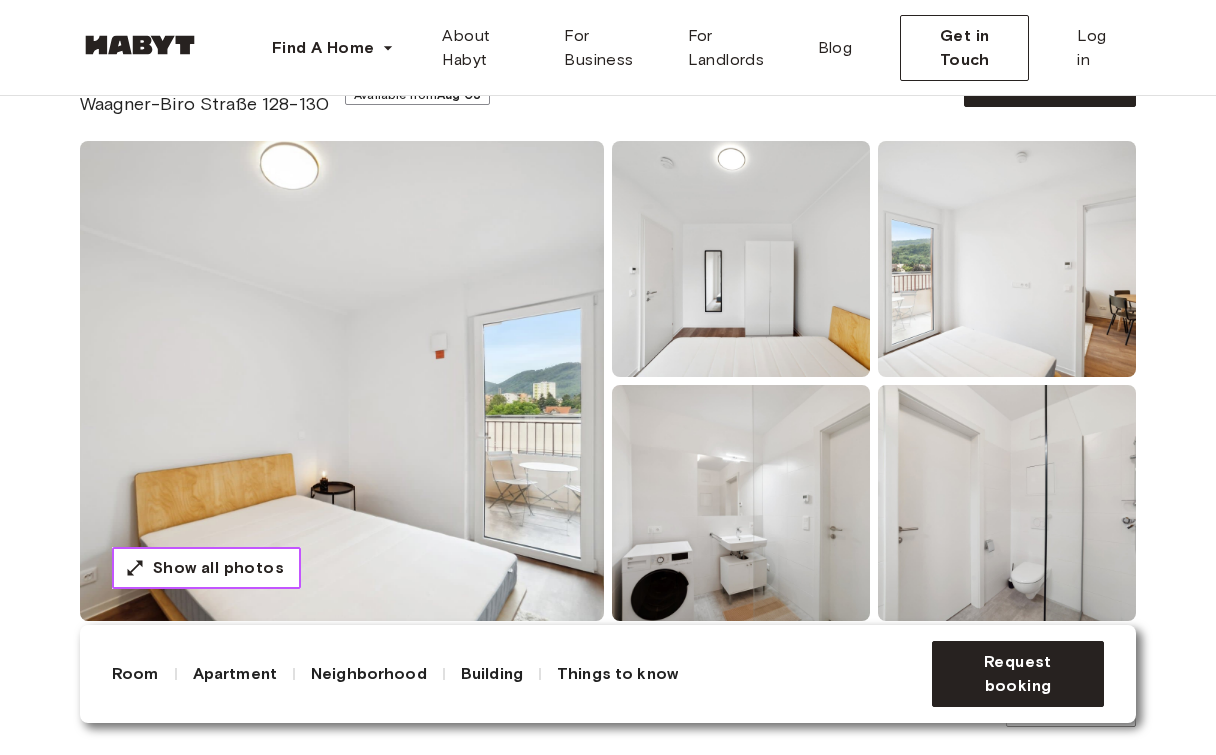 click on "Show all photos" at bounding box center [206, 568] 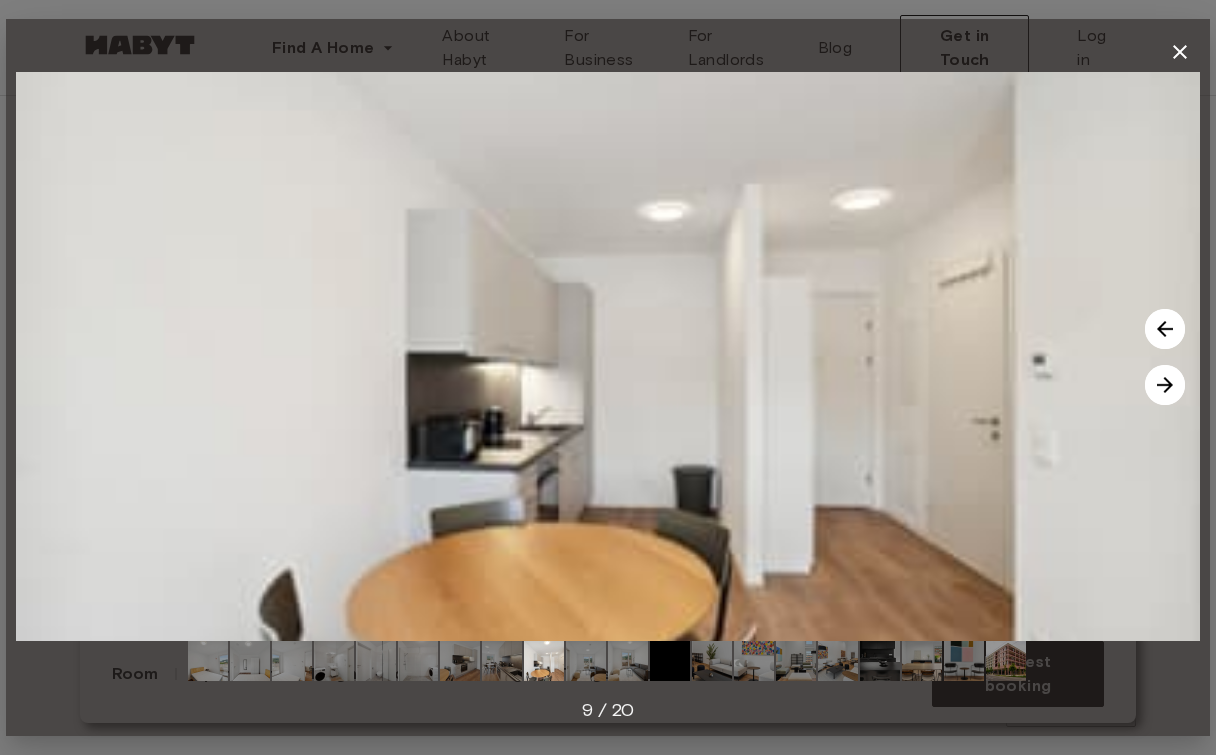 click 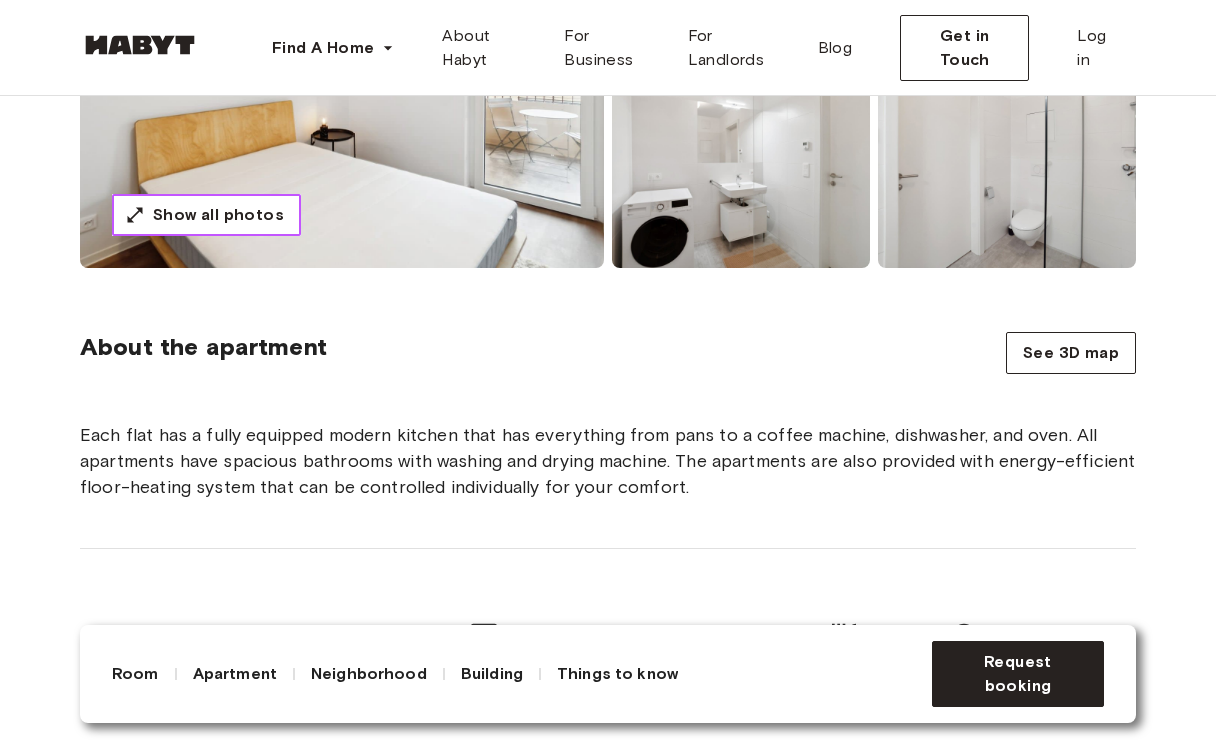 scroll, scrollTop: 492, scrollLeft: 0, axis: vertical 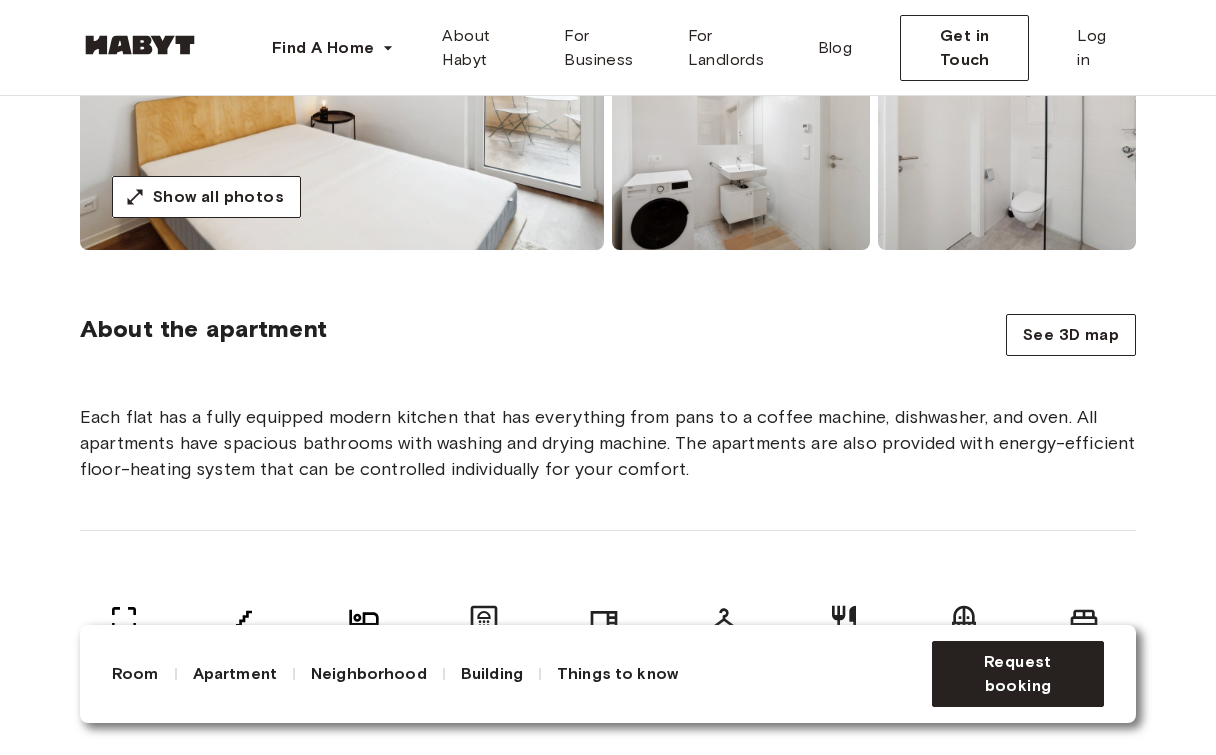 click on "Each flat has a fully equipped modern kitchen that has everything from pans to a coffee machine, dishwasher, and oven. All apartments have spacious bathrooms with washing and drying machine. The apartments are also provided with energy-efficient floor-heating system that can be controlled individually for your comfort." at bounding box center (608, 443) 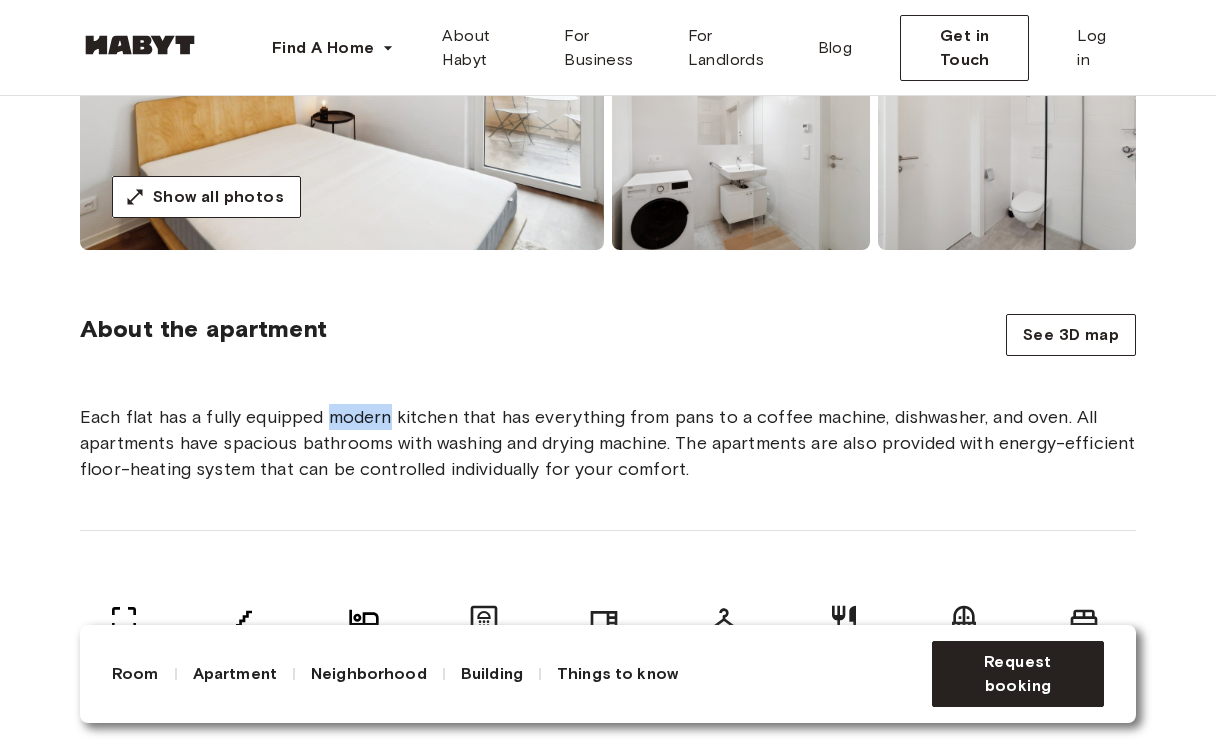 click on "Each flat has a fully equipped modern kitchen that has everything from pans to a coffee machine, dishwasher, and oven. All apartments have spacious bathrooms with washing and drying machine. The apartments are also provided with energy-efficient floor-heating system that can be controlled individually for your comfort." at bounding box center (608, 443) 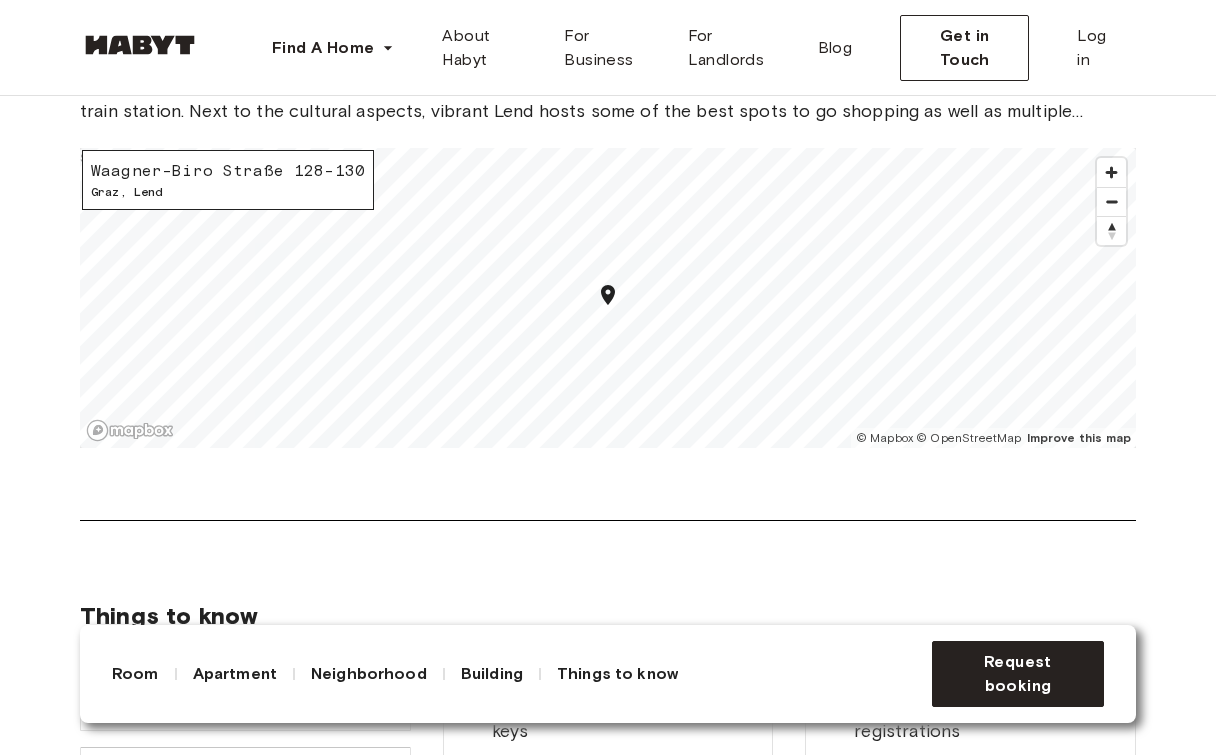 scroll, scrollTop: 2060, scrollLeft: 0, axis: vertical 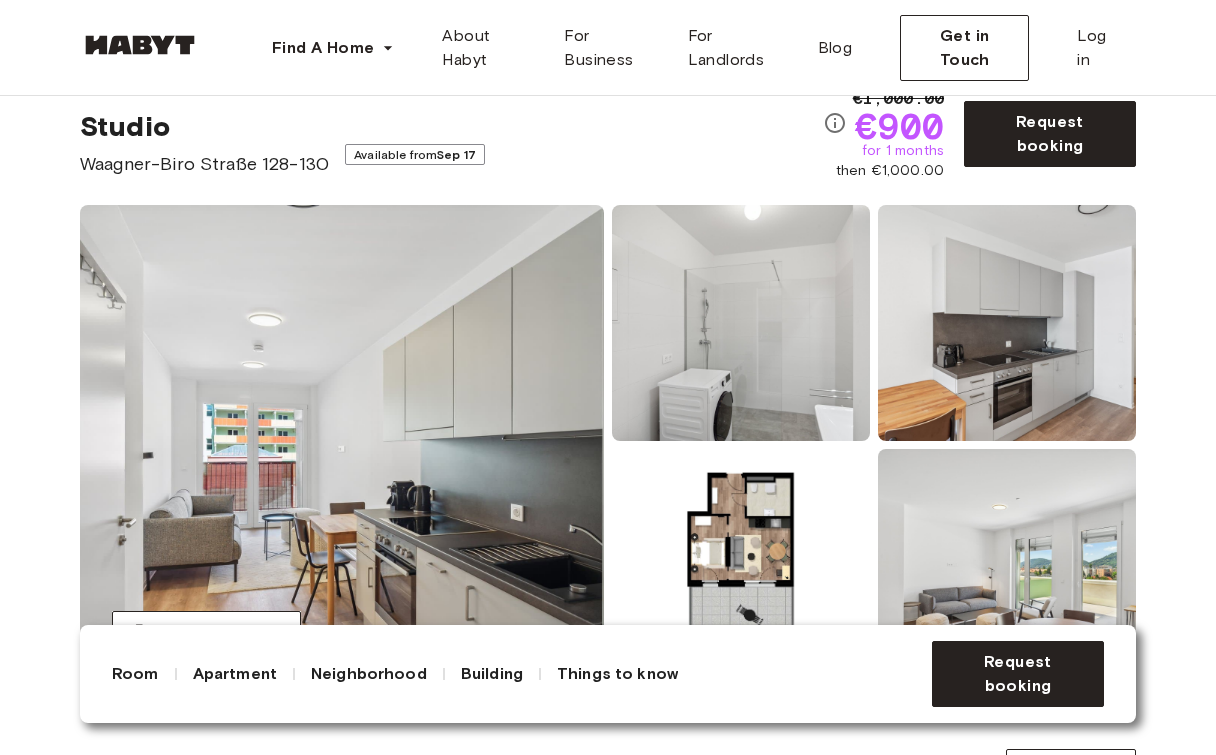 click at bounding box center [342, 445] 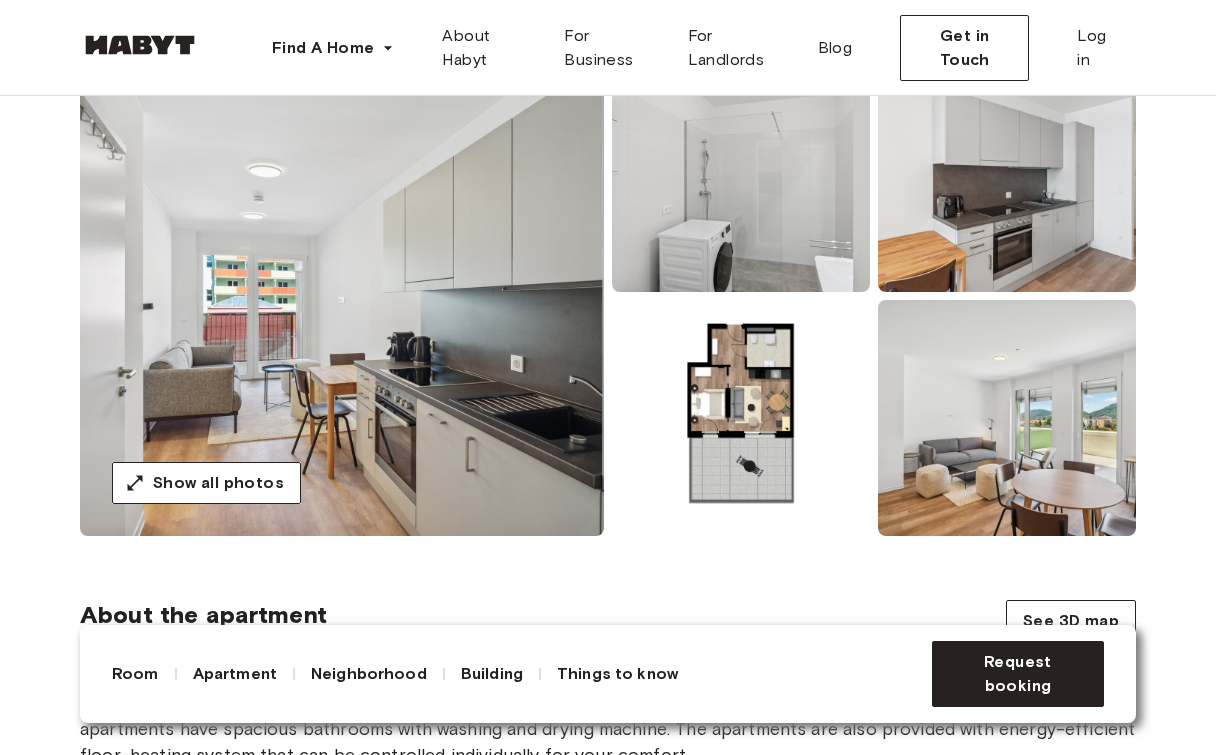 scroll, scrollTop: 210, scrollLeft: 0, axis: vertical 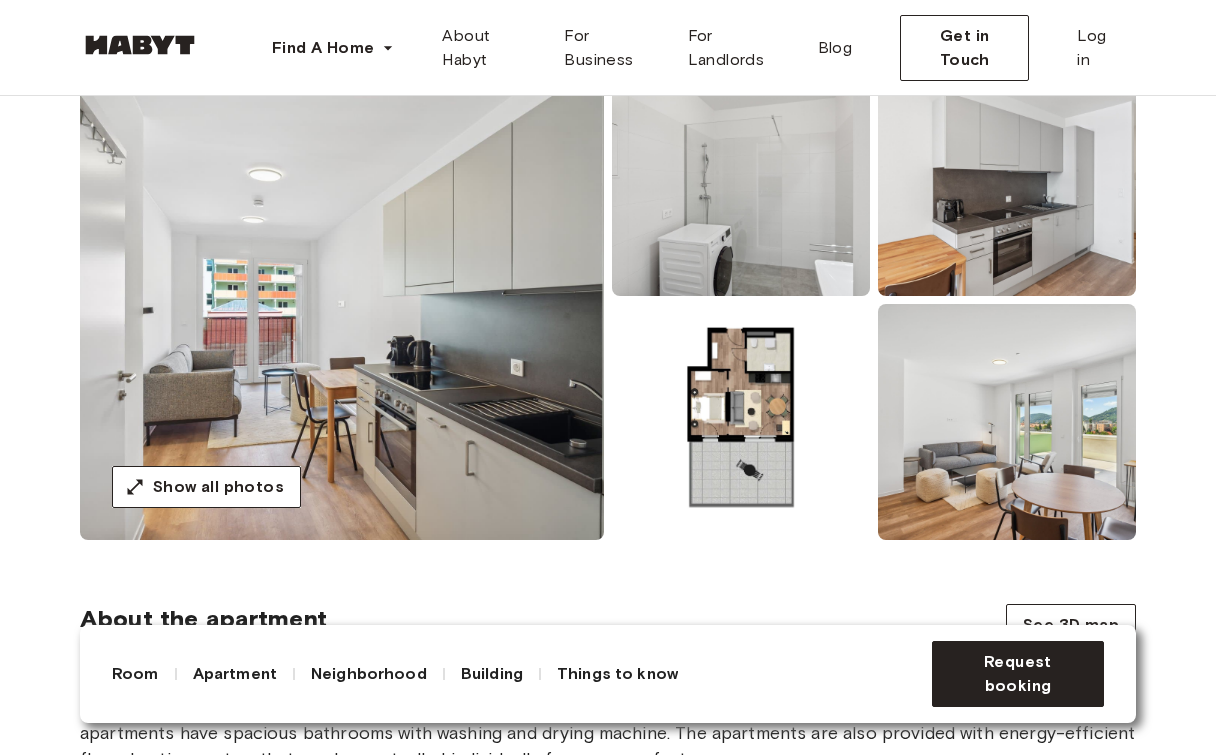 click at bounding box center [741, 422] 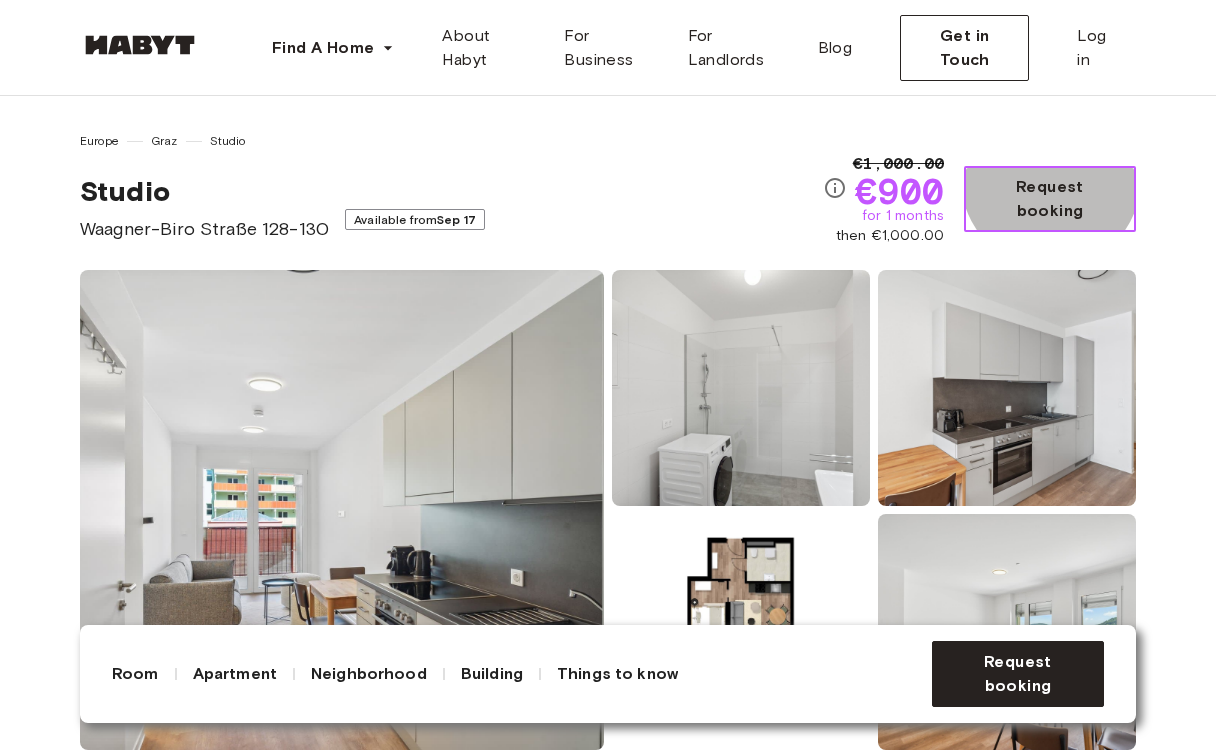 click on "Request booking" at bounding box center [1050, 199] 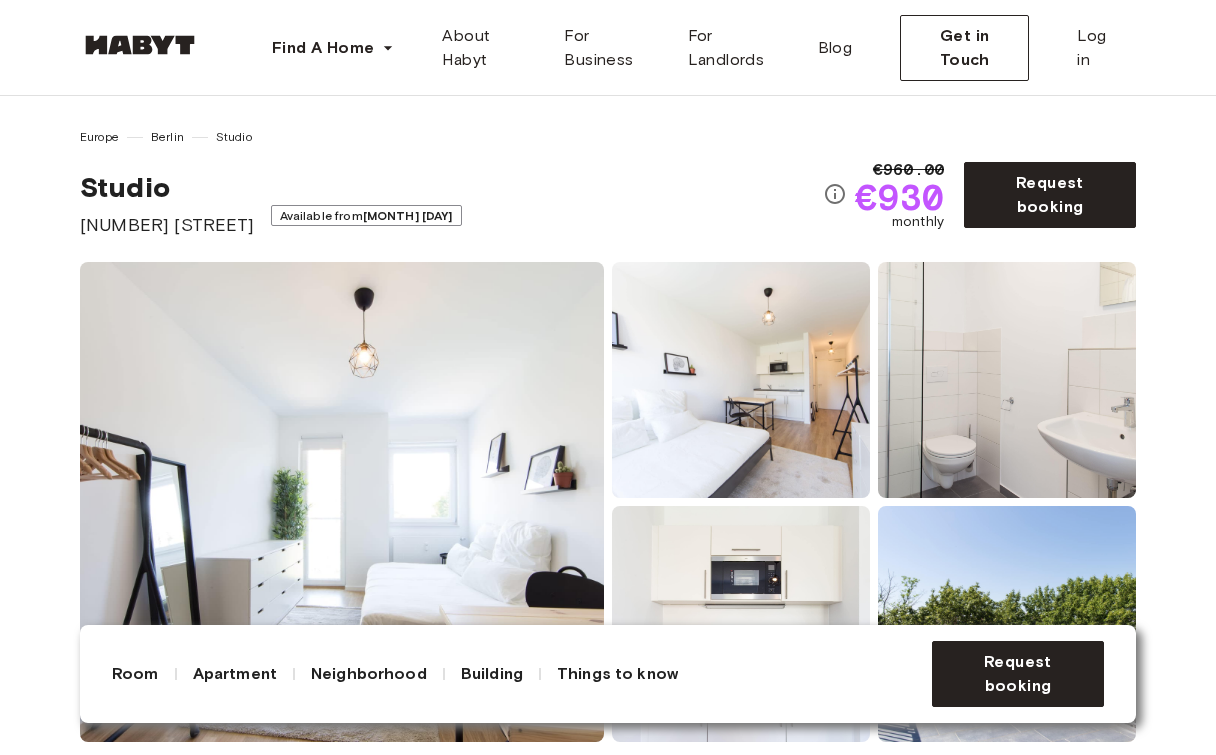 scroll, scrollTop: 0, scrollLeft: 0, axis: both 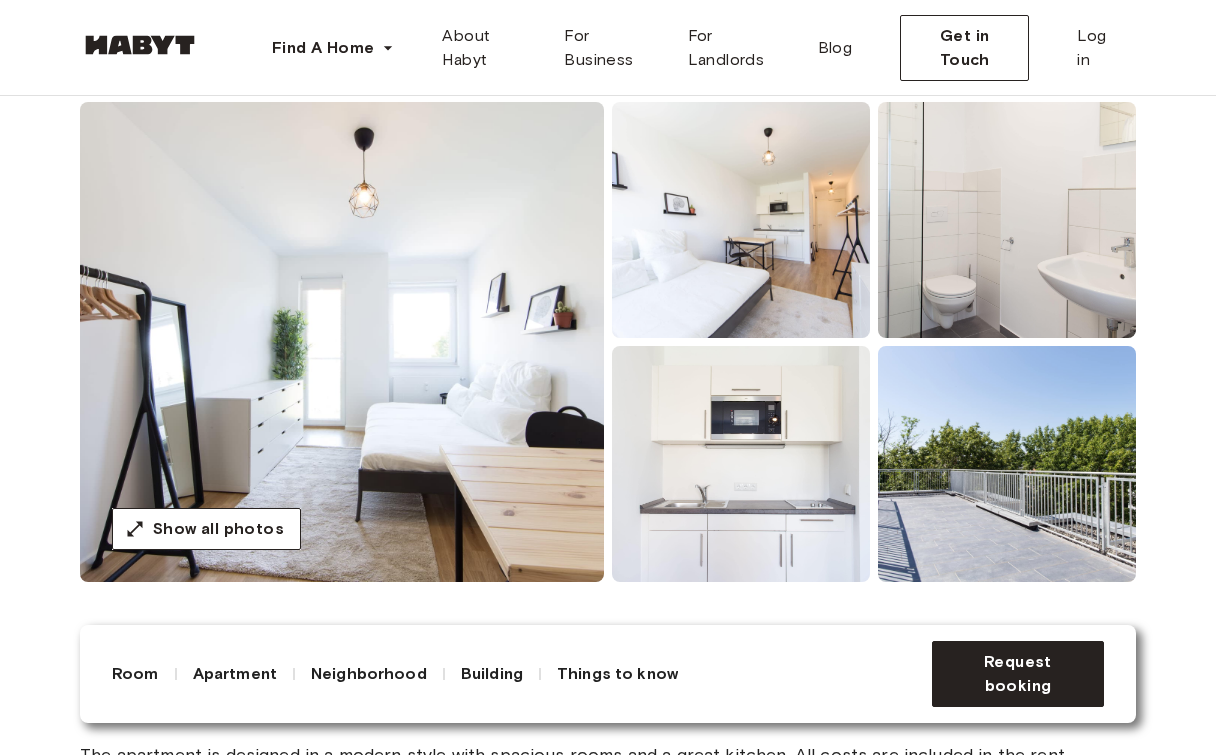 click at bounding box center (342, 342) 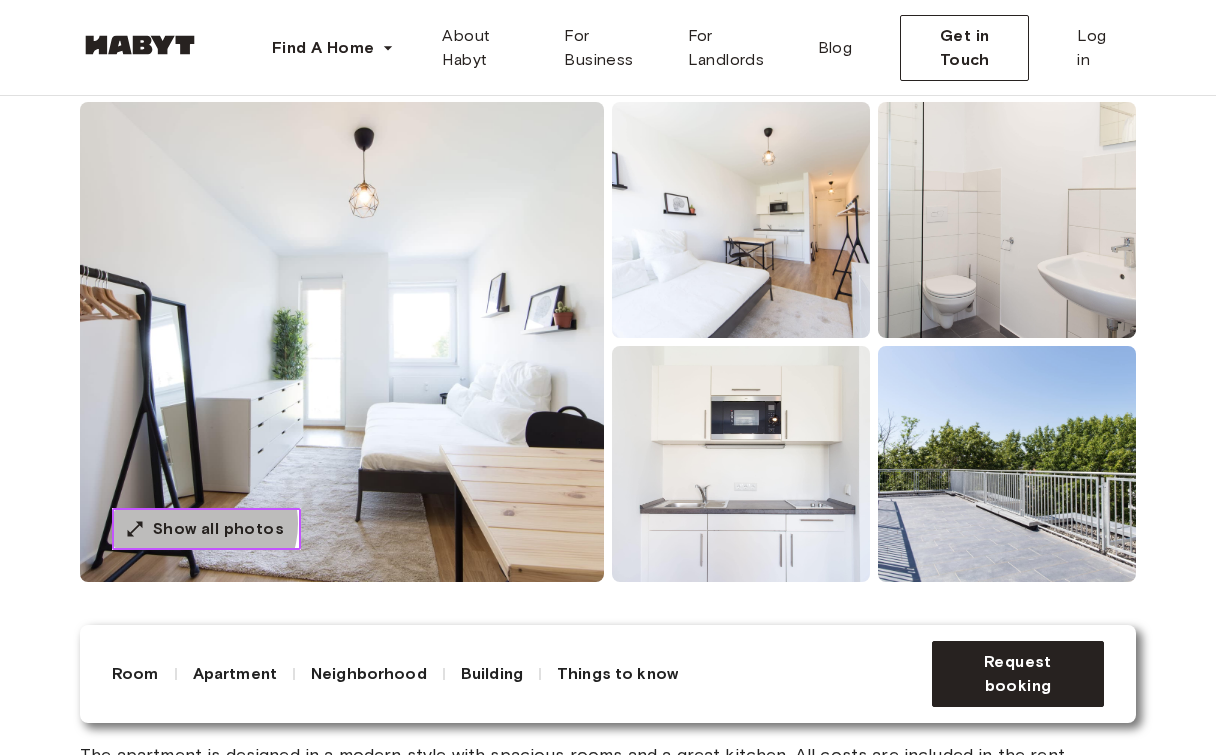 click on "Show all photos" at bounding box center (218, 529) 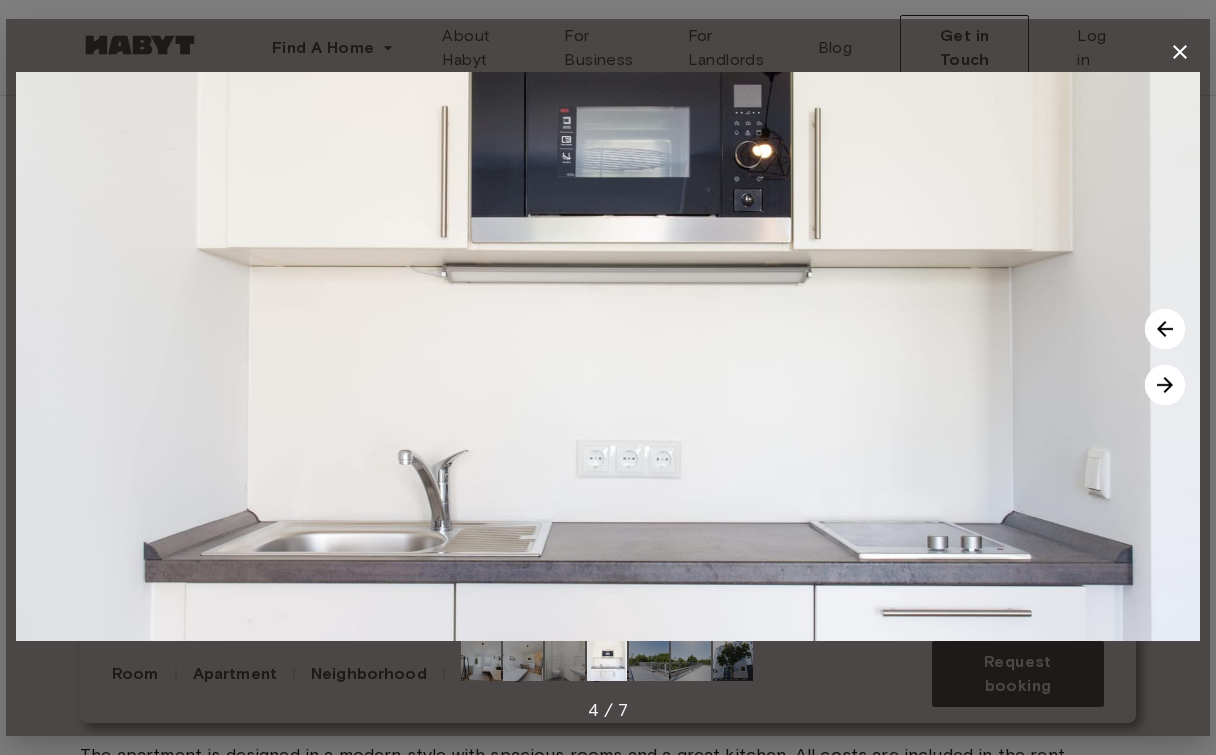 click at bounding box center (1180, 52) 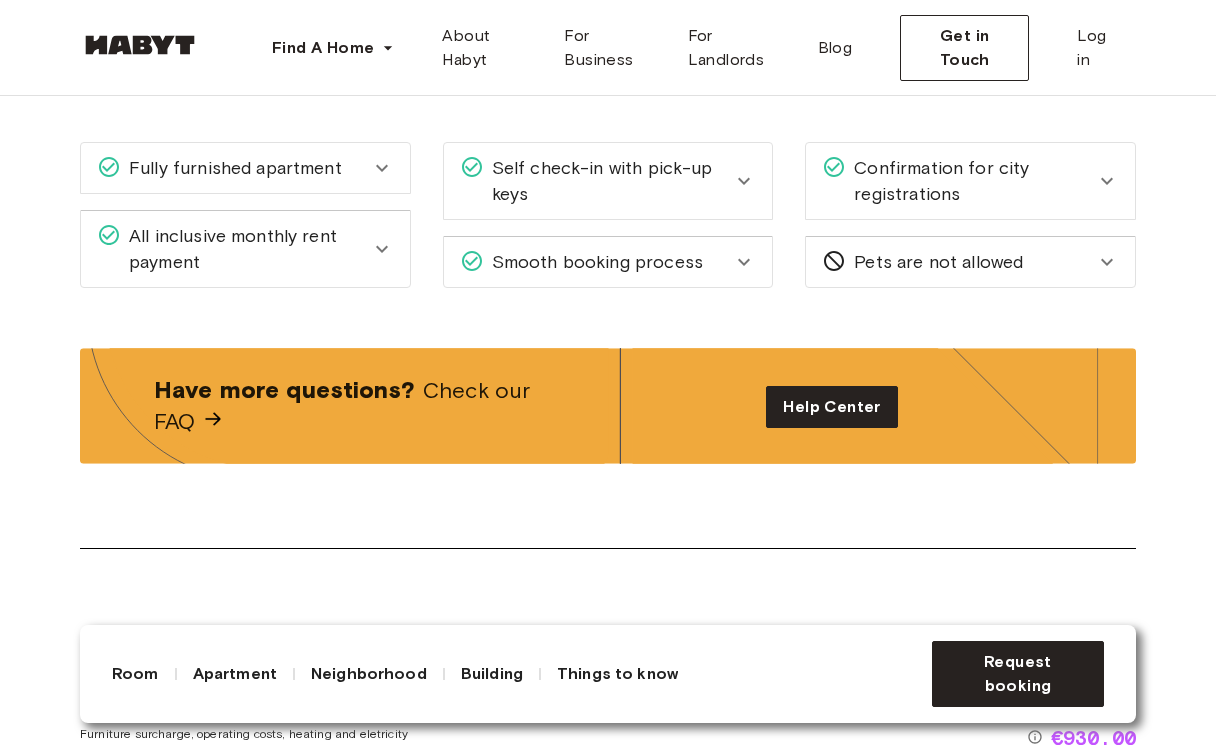 scroll, scrollTop: 2300, scrollLeft: 0, axis: vertical 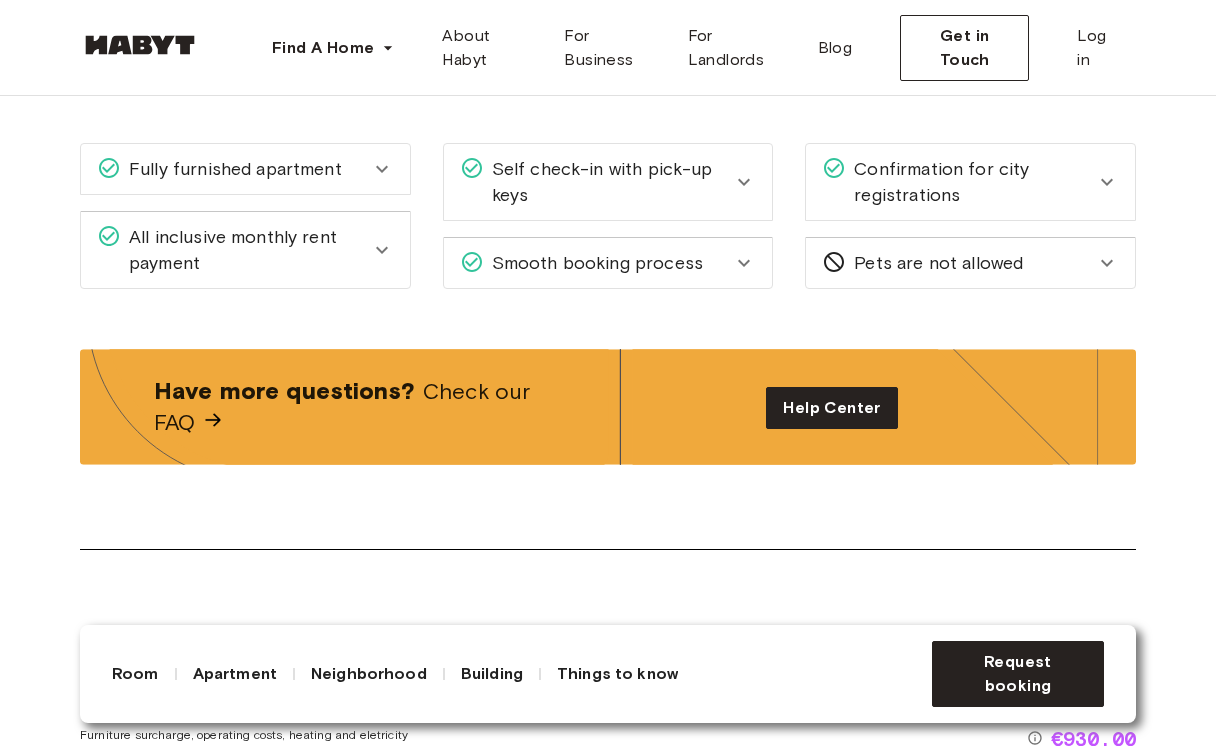 click on "Self check-in with pick-up keys" at bounding box center [608, 182] 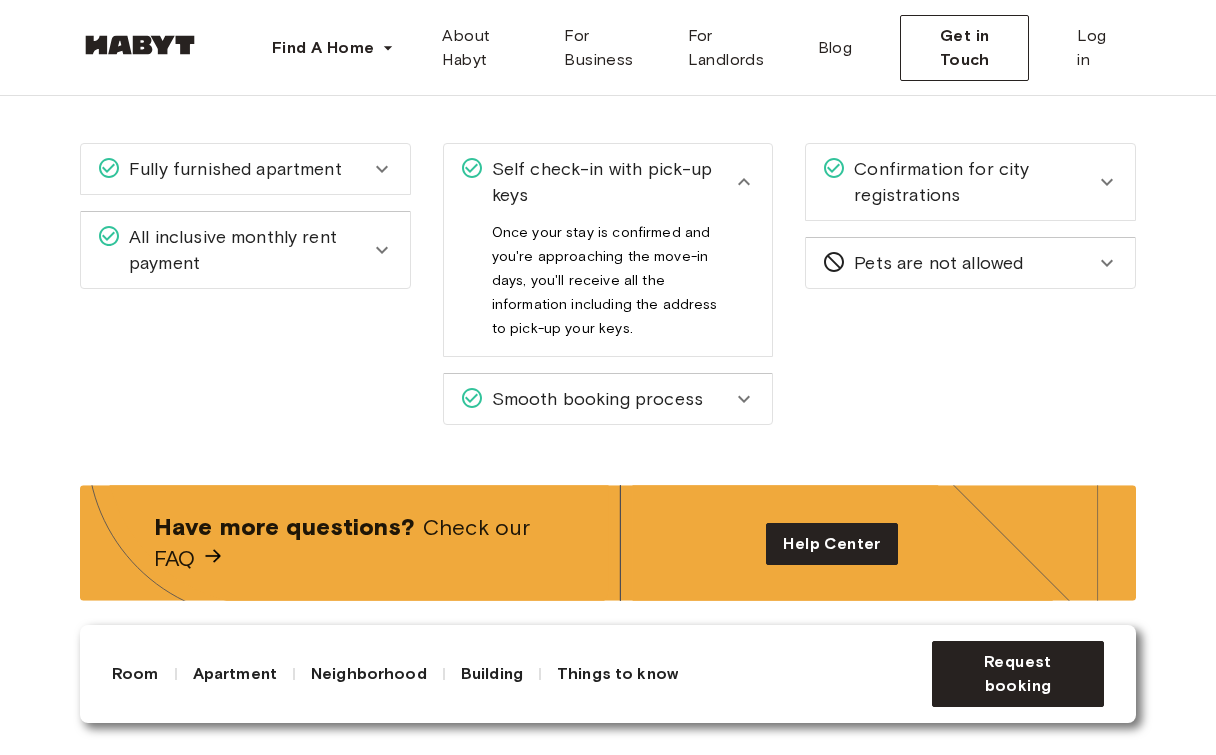 click on "Self check-in with pick-up keys" at bounding box center (608, 182) 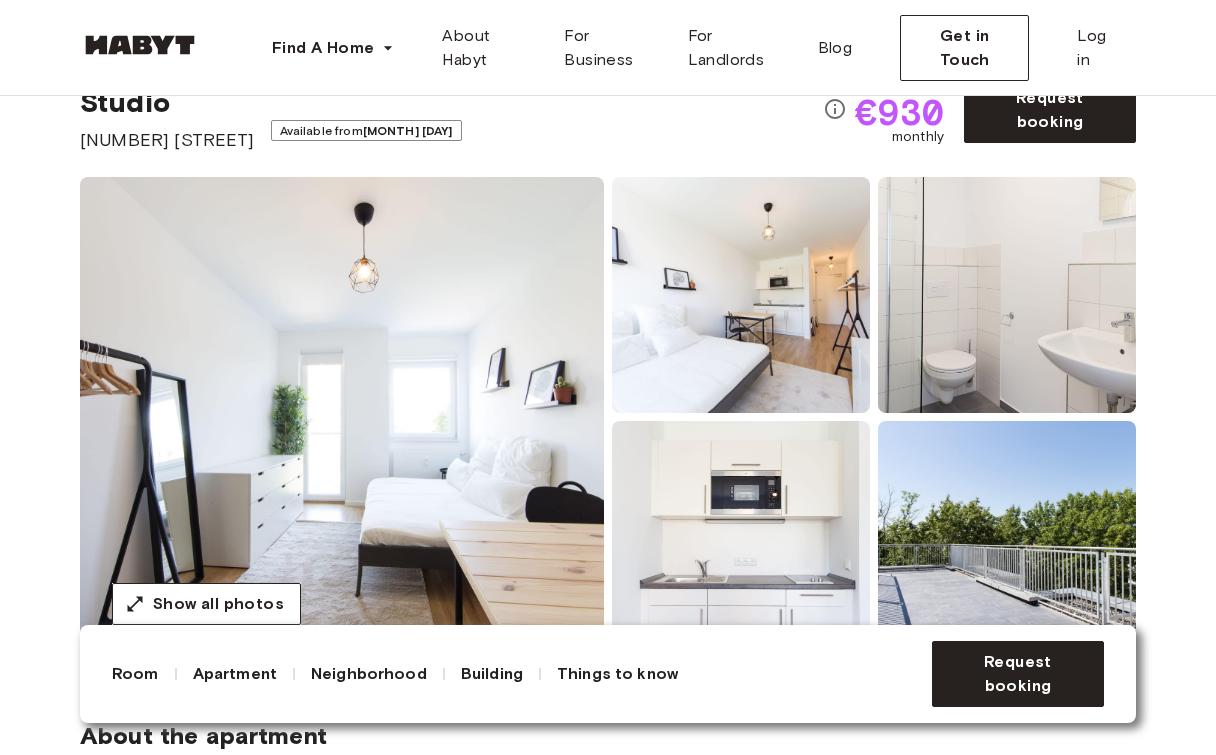scroll, scrollTop: 0, scrollLeft: 0, axis: both 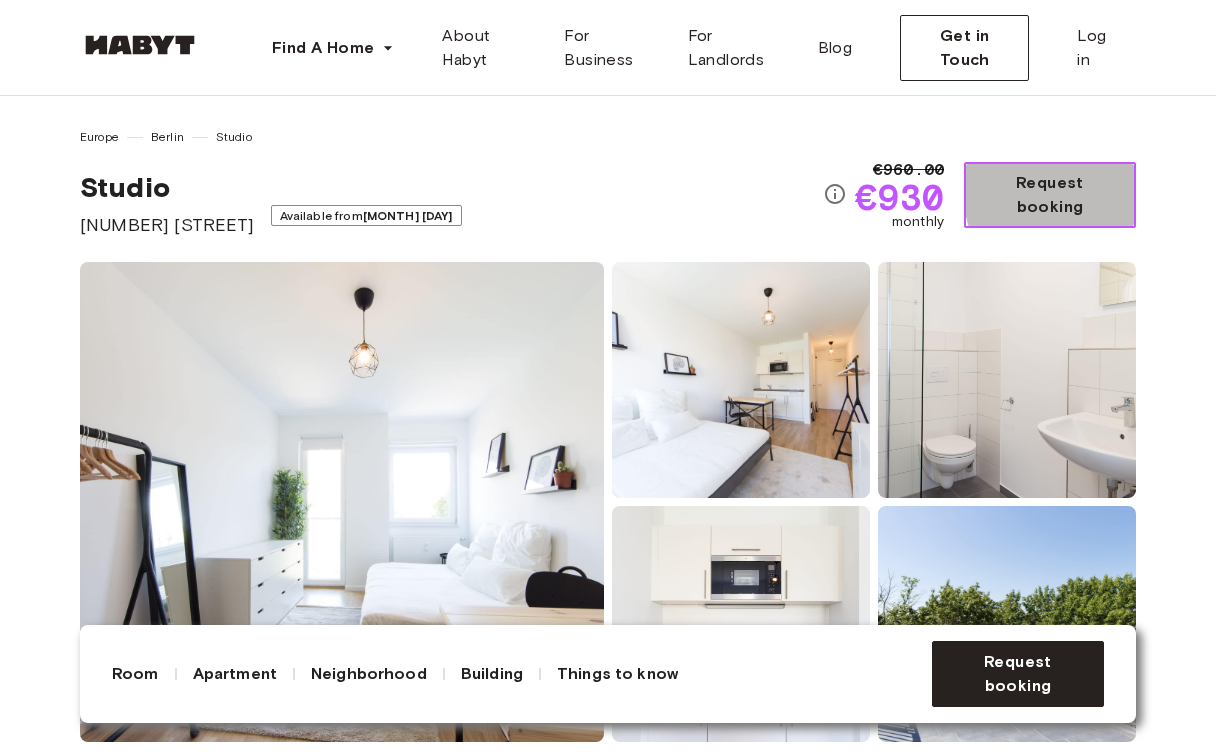 click on "Request booking" at bounding box center [1050, 195] 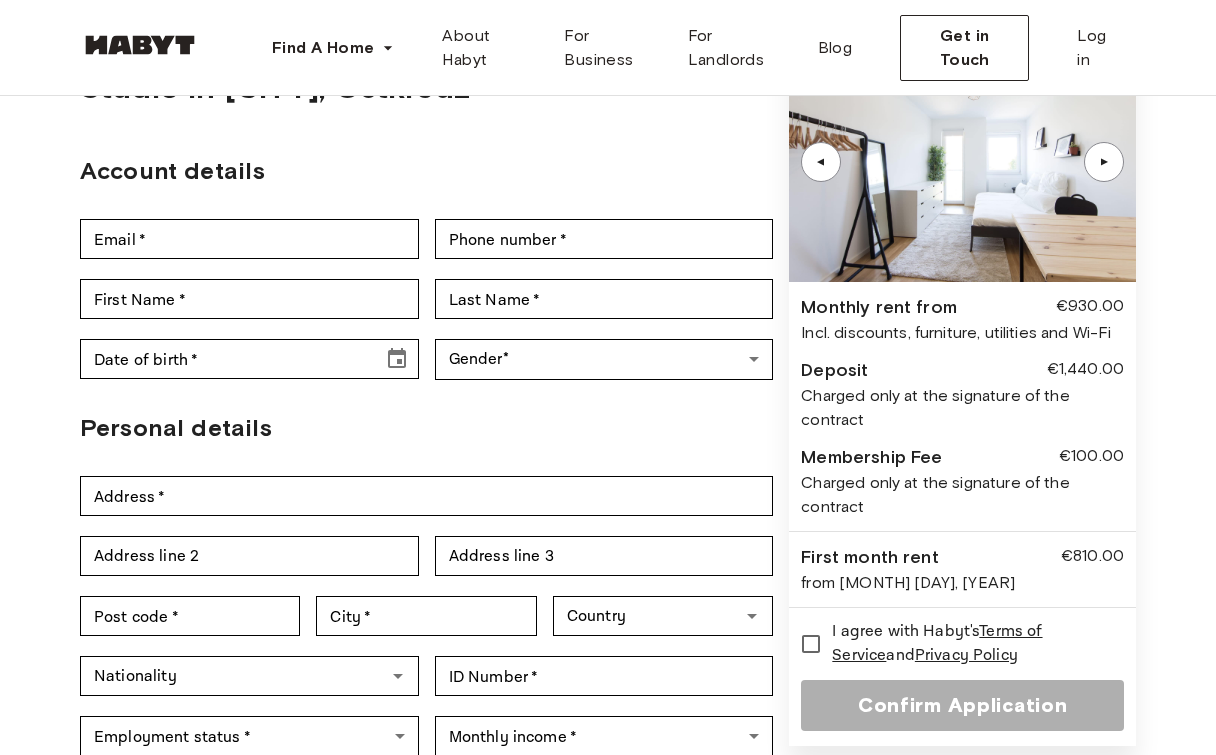 scroll, scrollTop: 120, scrollLeft: 0, axis: vertical 